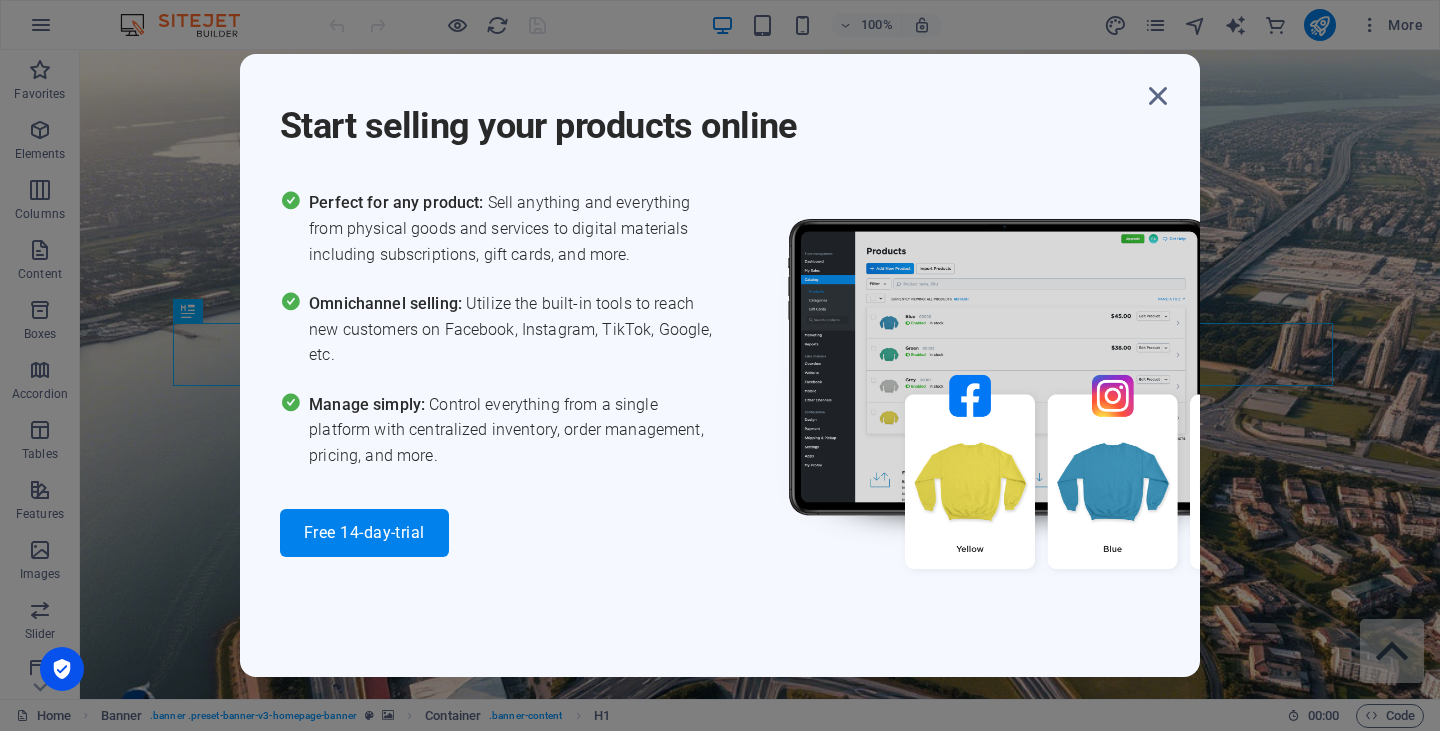 scroll, scrollTop: 0, scrollLeft: 0, axis: both 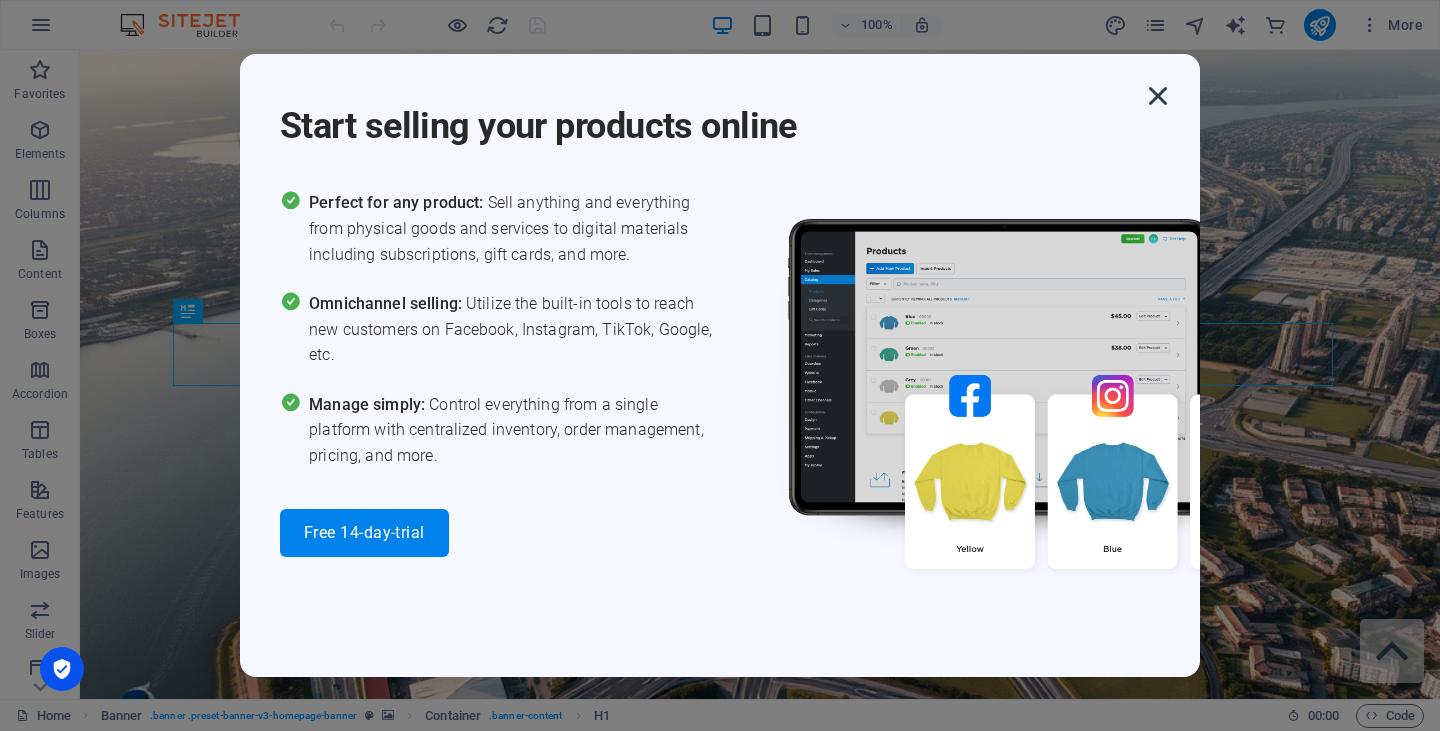 click at bounding box center [1158, 96] 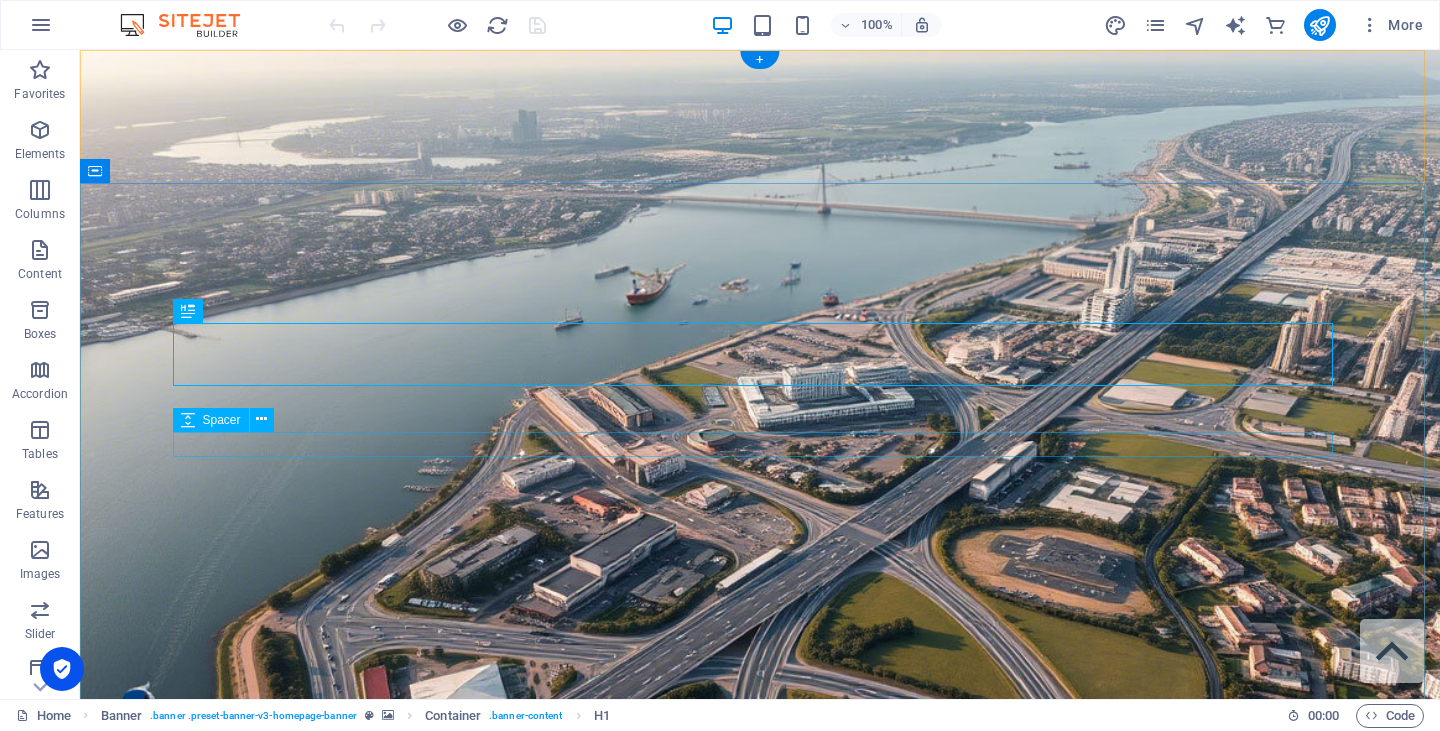 scroll, scrollTop: 75, scrollLeft: 0, axis: vertical 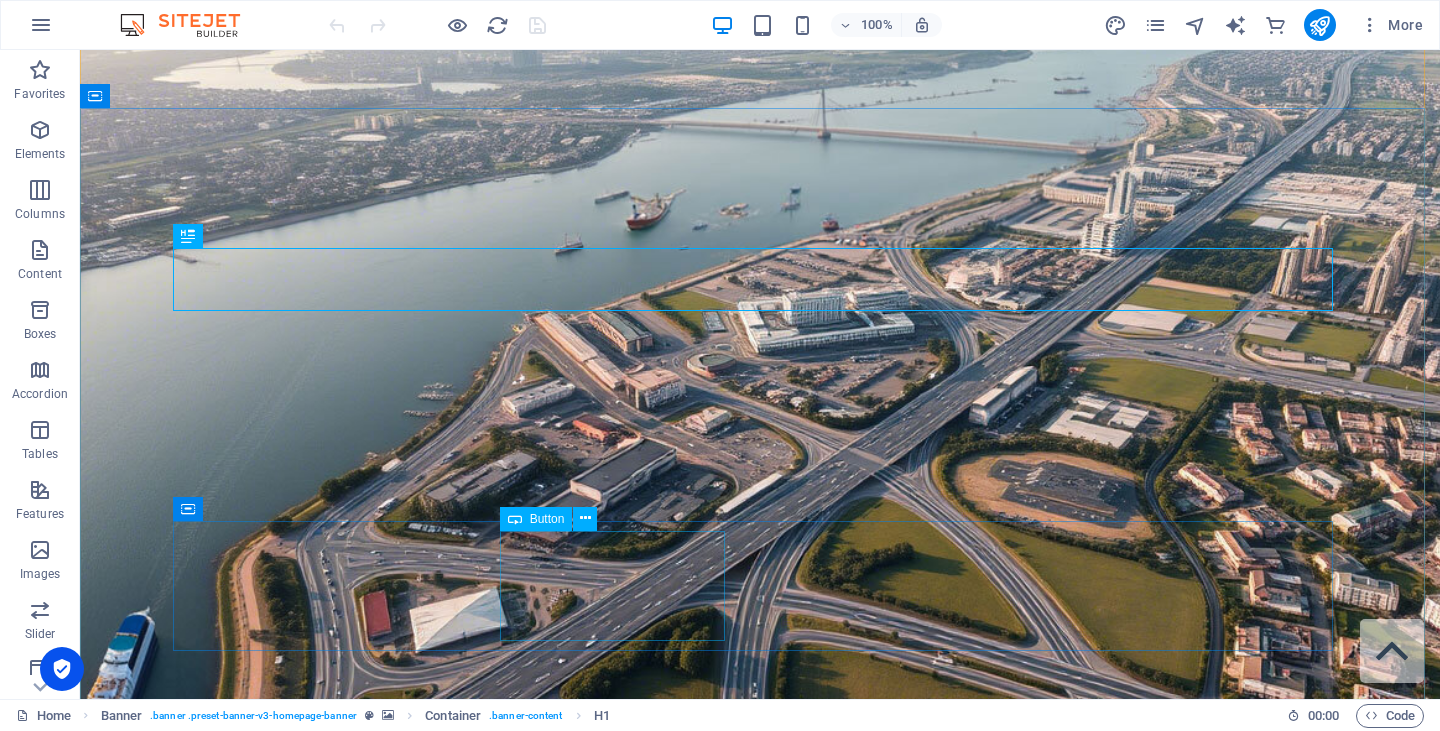 click on "Live Stream" at bounding box center (760, 1959) 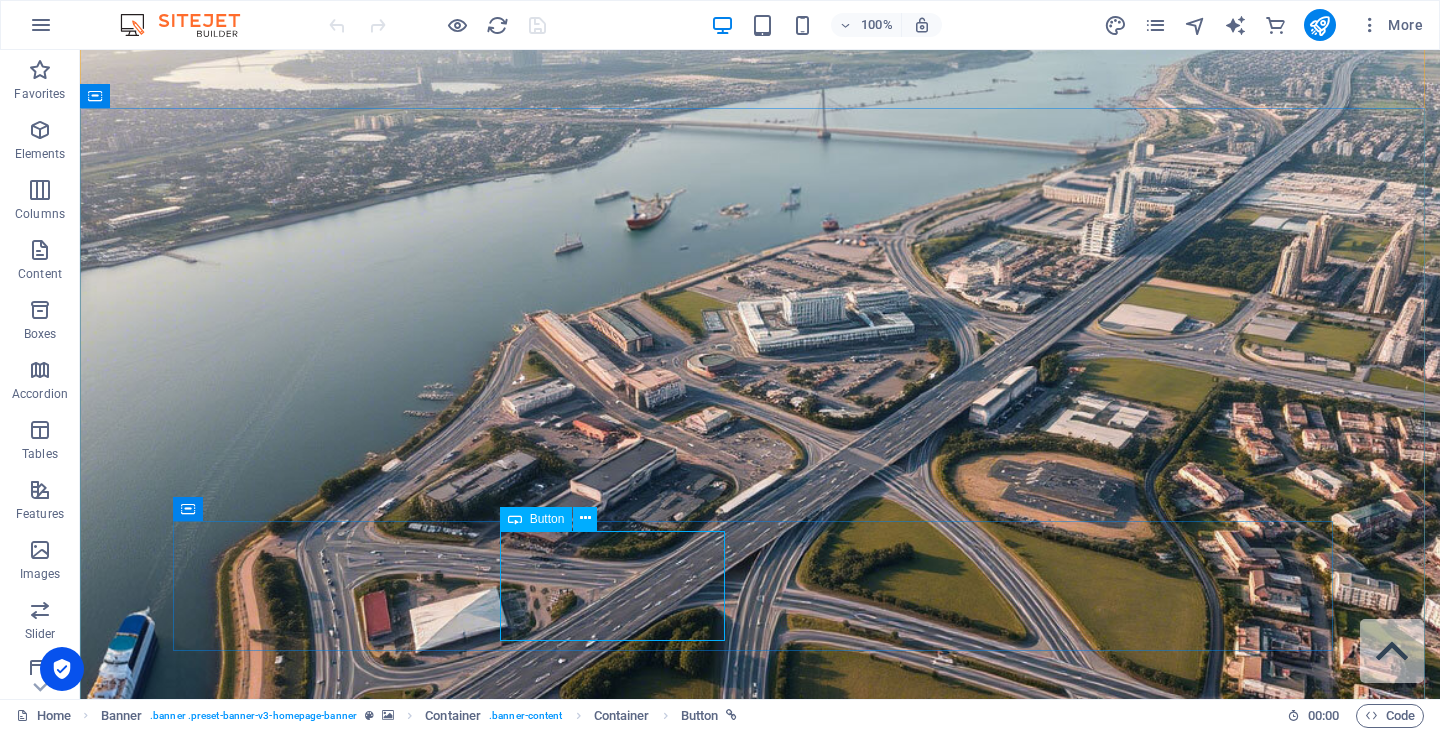click on "Button" at bounding box center [547, 519] 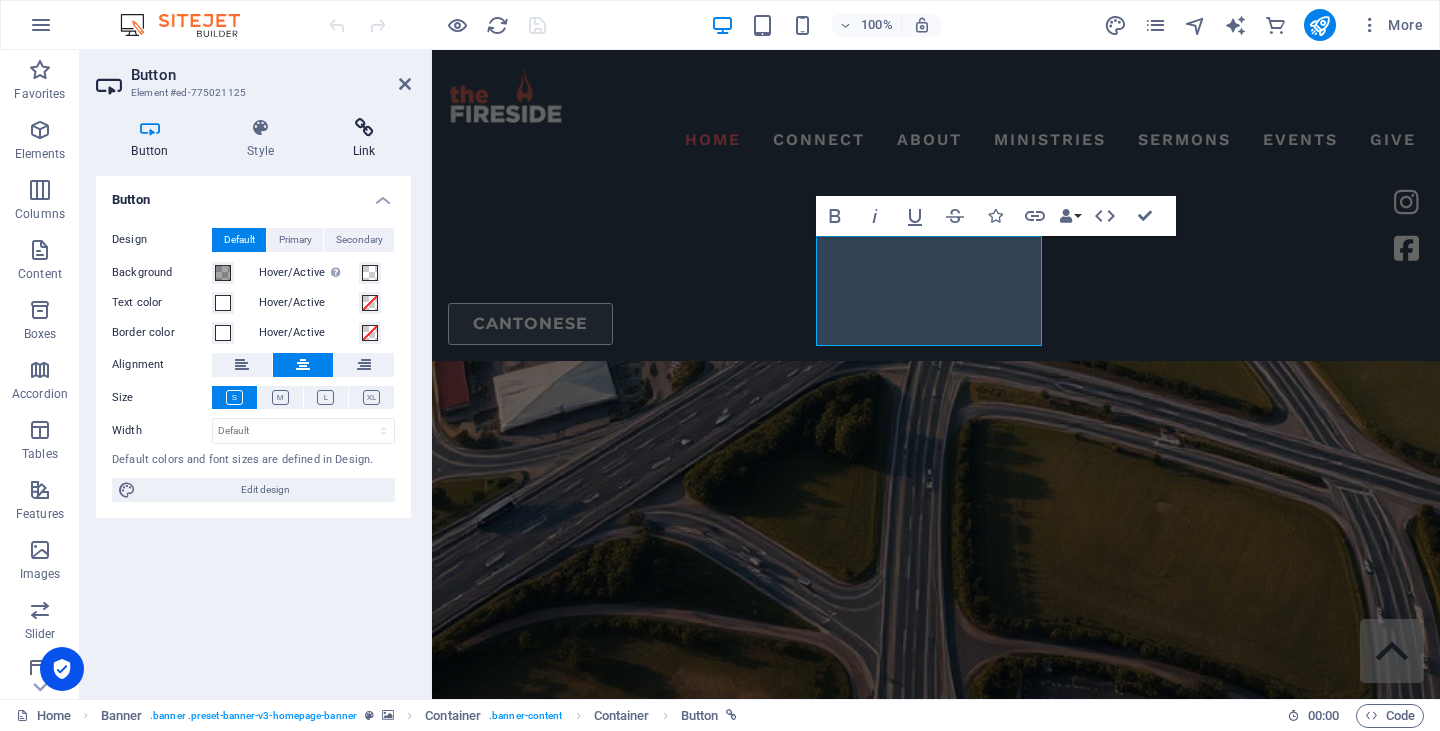click on "Link" at bounding box center (364, 139) 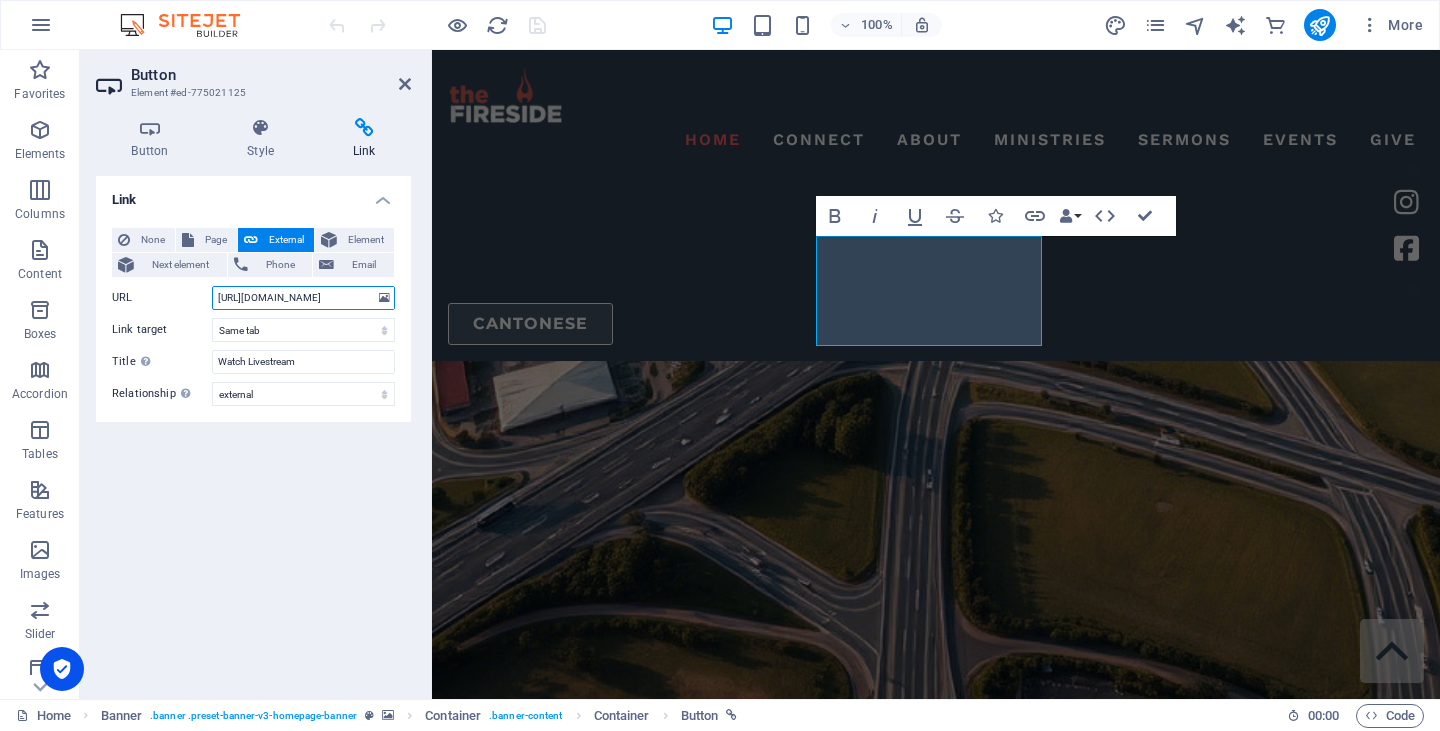click on "[URL][DOMAIN_NAME]" at bounding box center (303, 298) 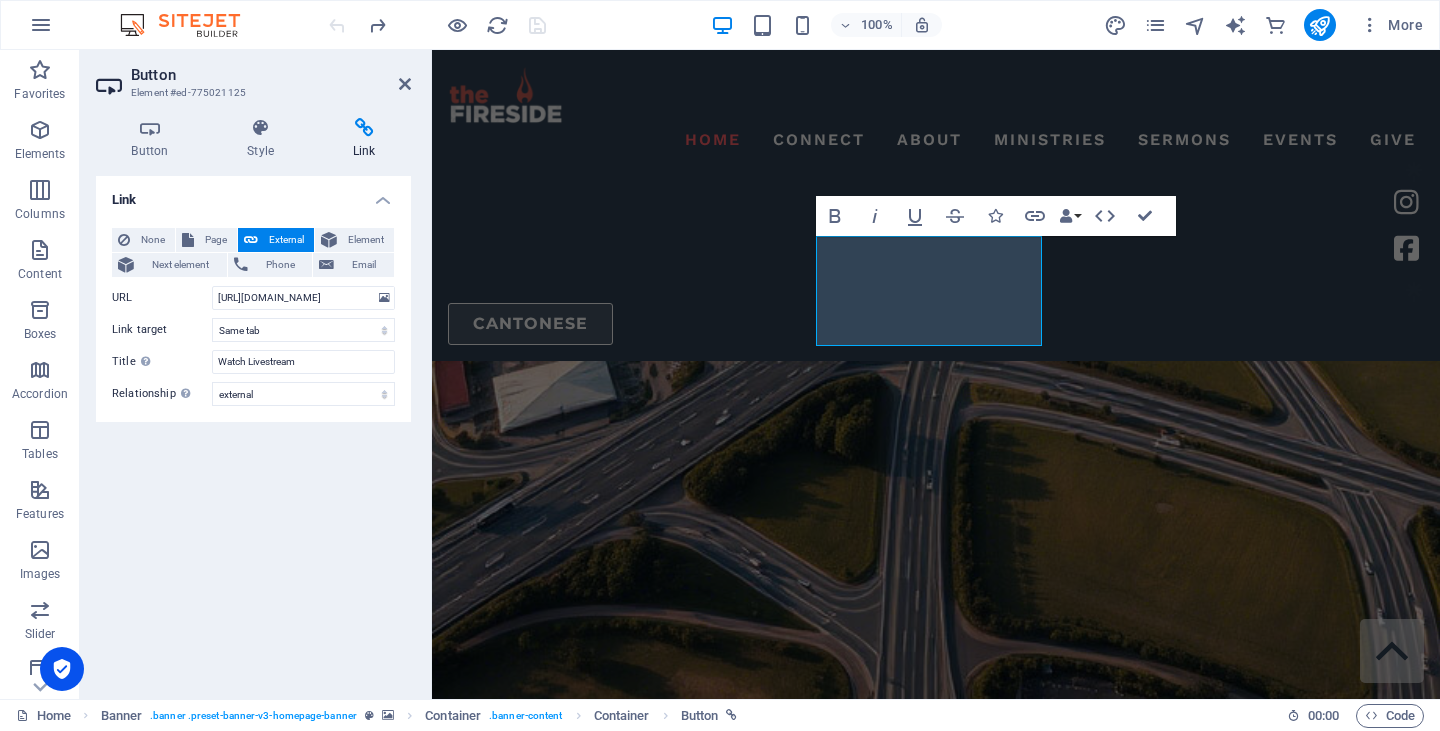 scroll, scrollTop: 0, scrollLeft: 0, axis: both 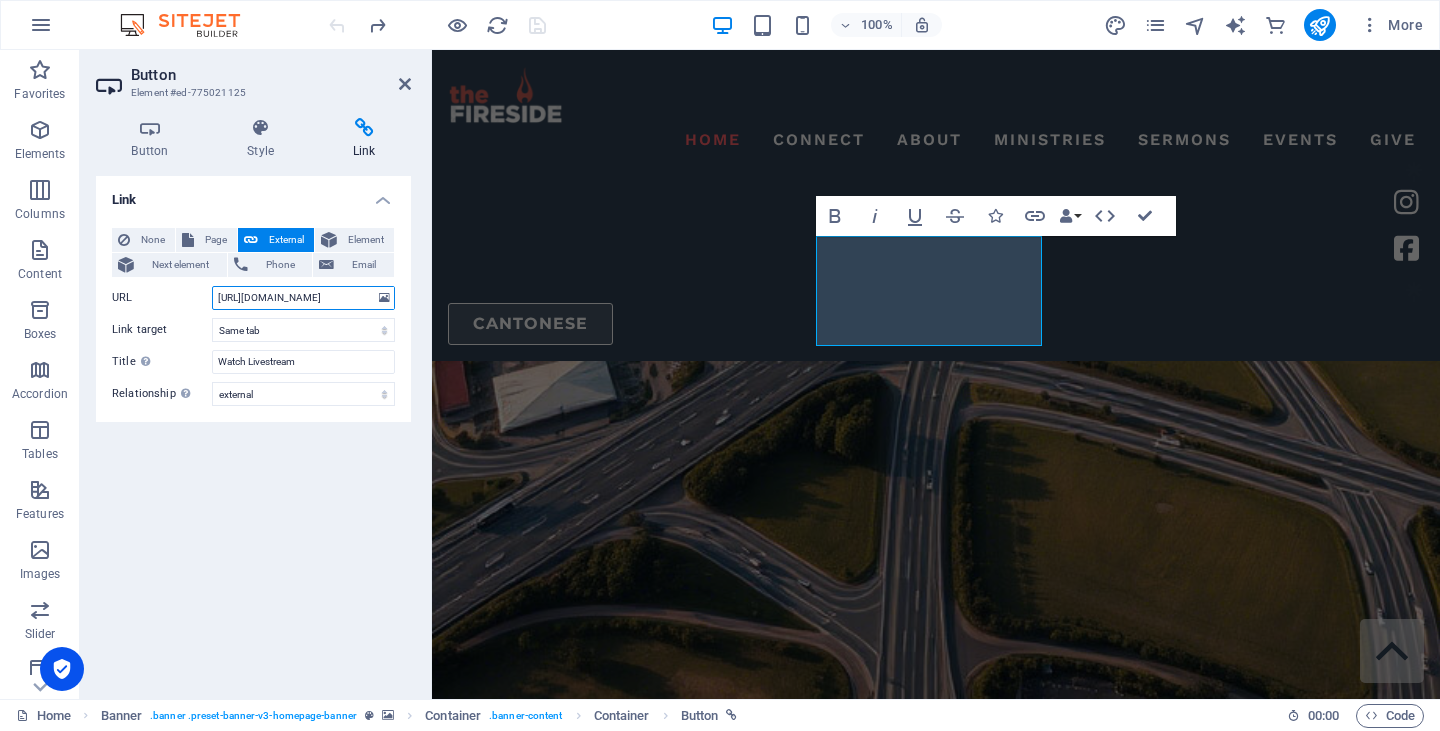 click on "[URL][DOMAIN_NAME]" at bounding box center (303, 298) 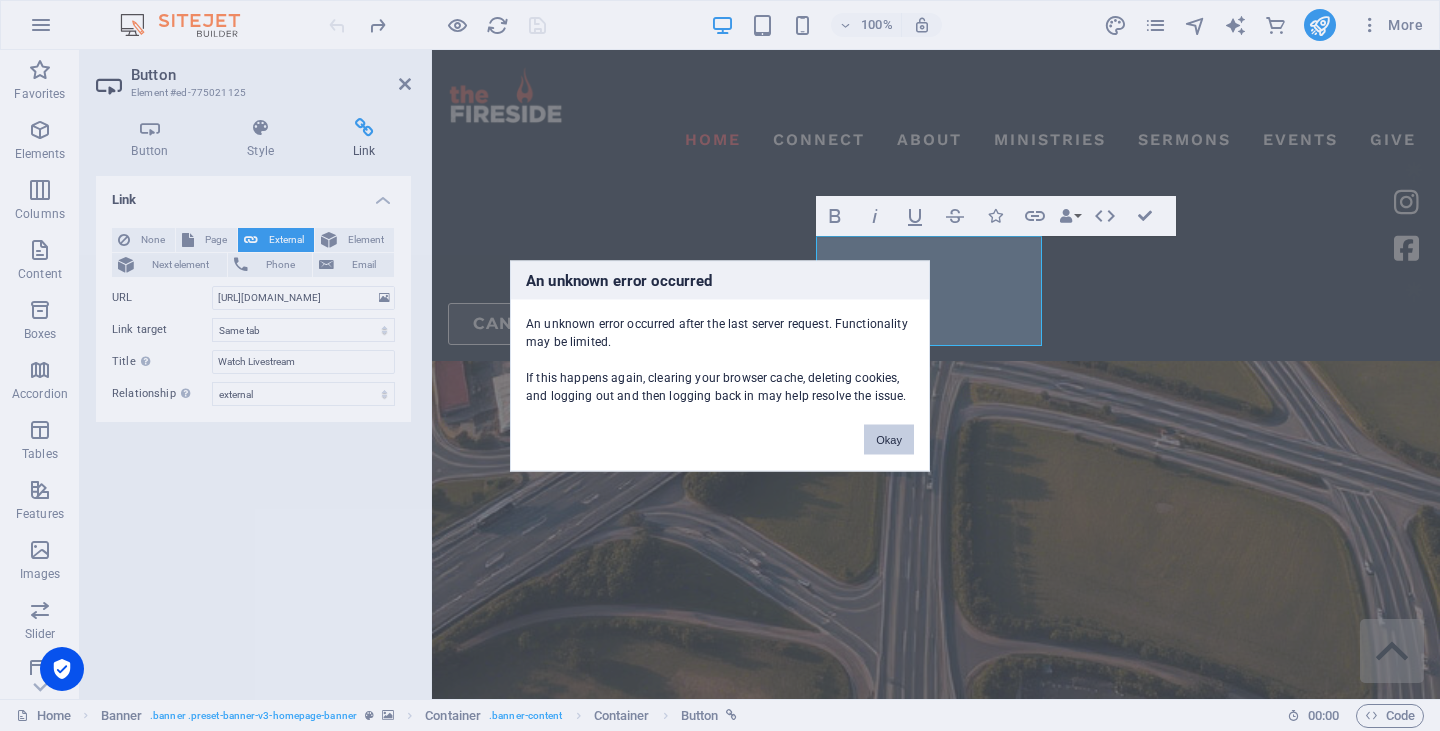 click on "Okay" at bounding box center (889, 439) 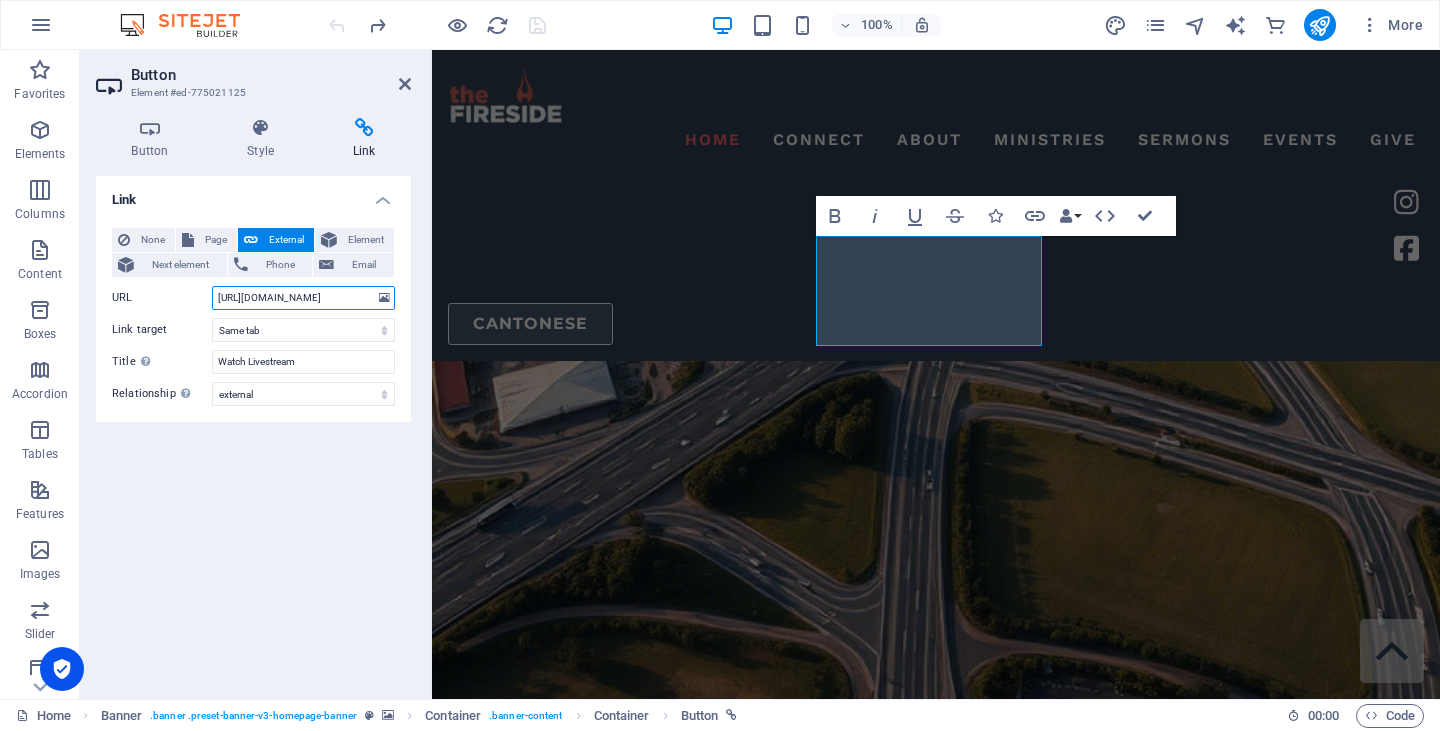 click on "[URL][DOMAIN_NAME]" at bounding box center [303, 298] 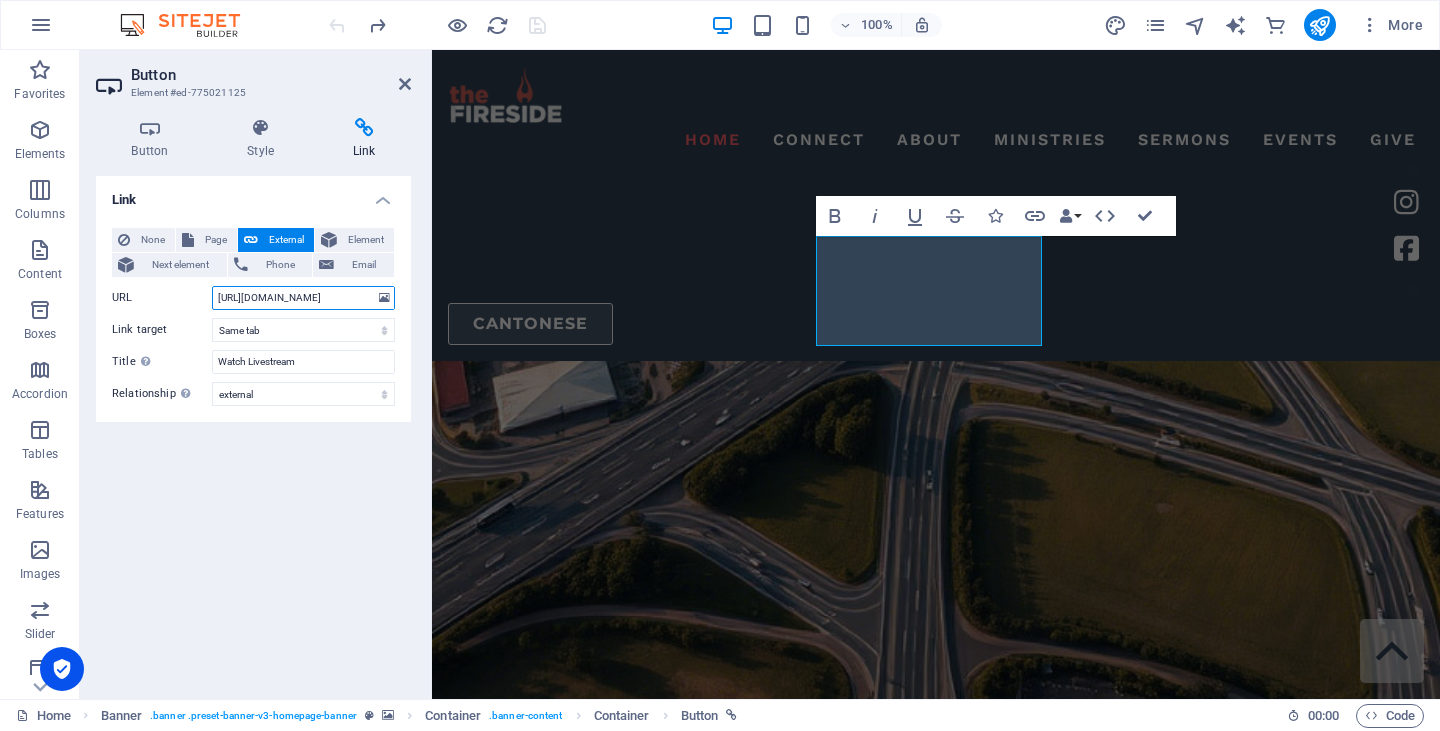 click on "[URL][DOMAIN_NAME]" at bounding box center [303, 298] 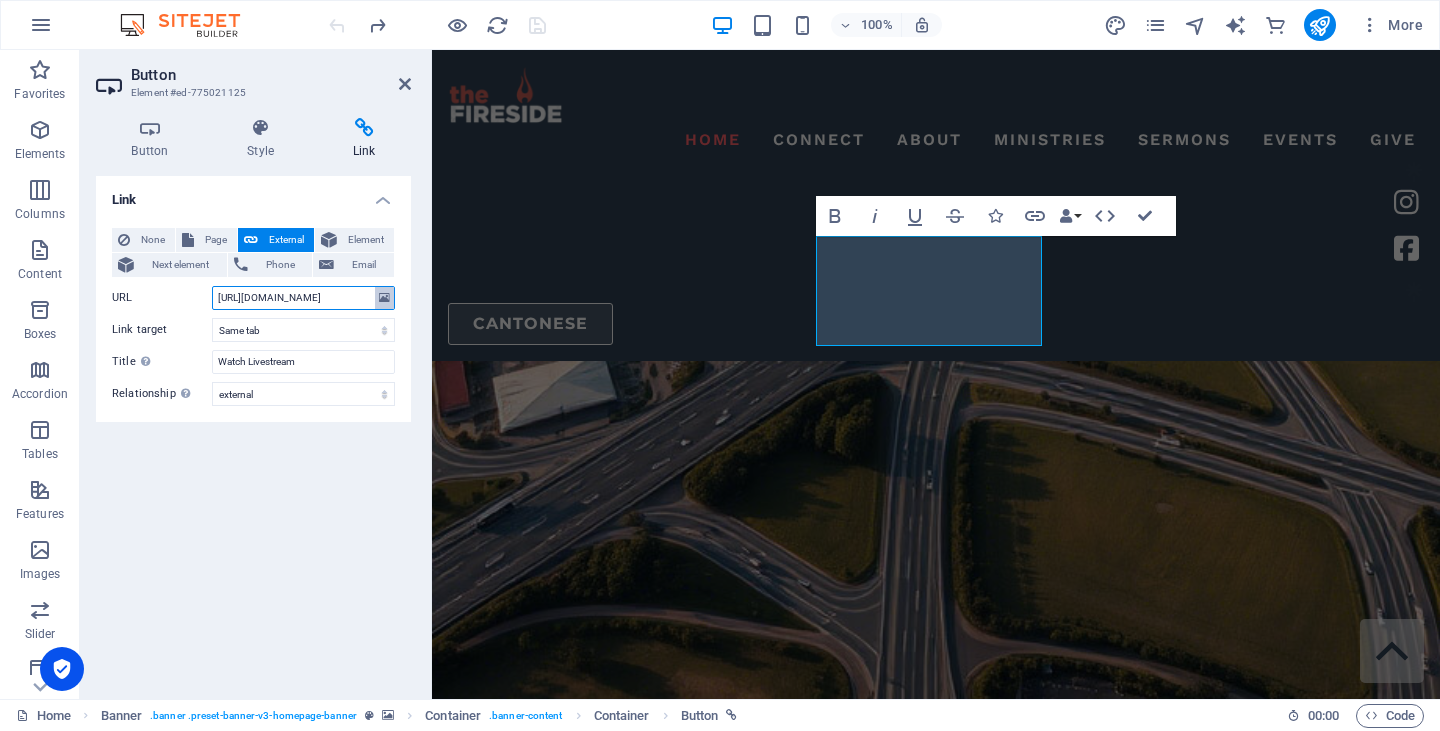paste on "://[DOMAIN_NAME][URL]" 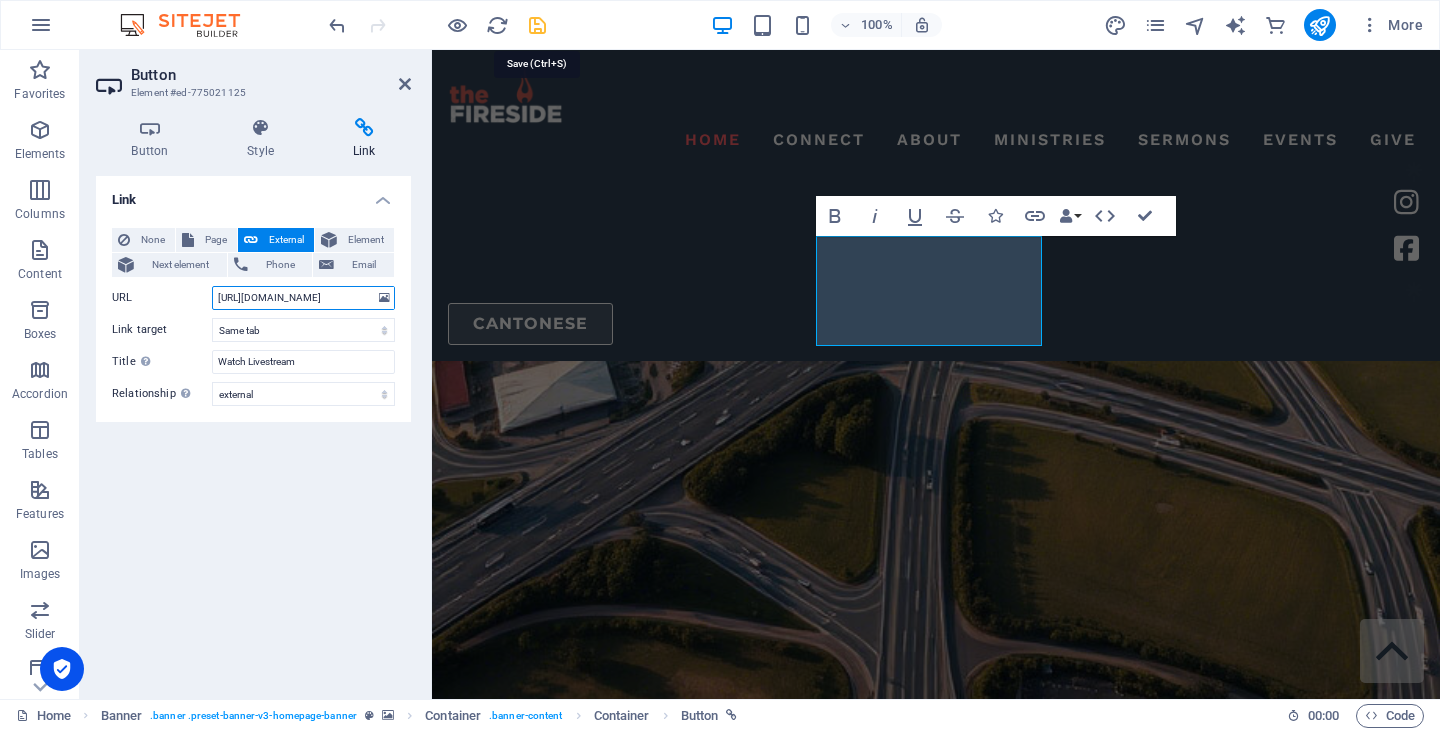 type on "[URL][DOMAIN_NAME]" 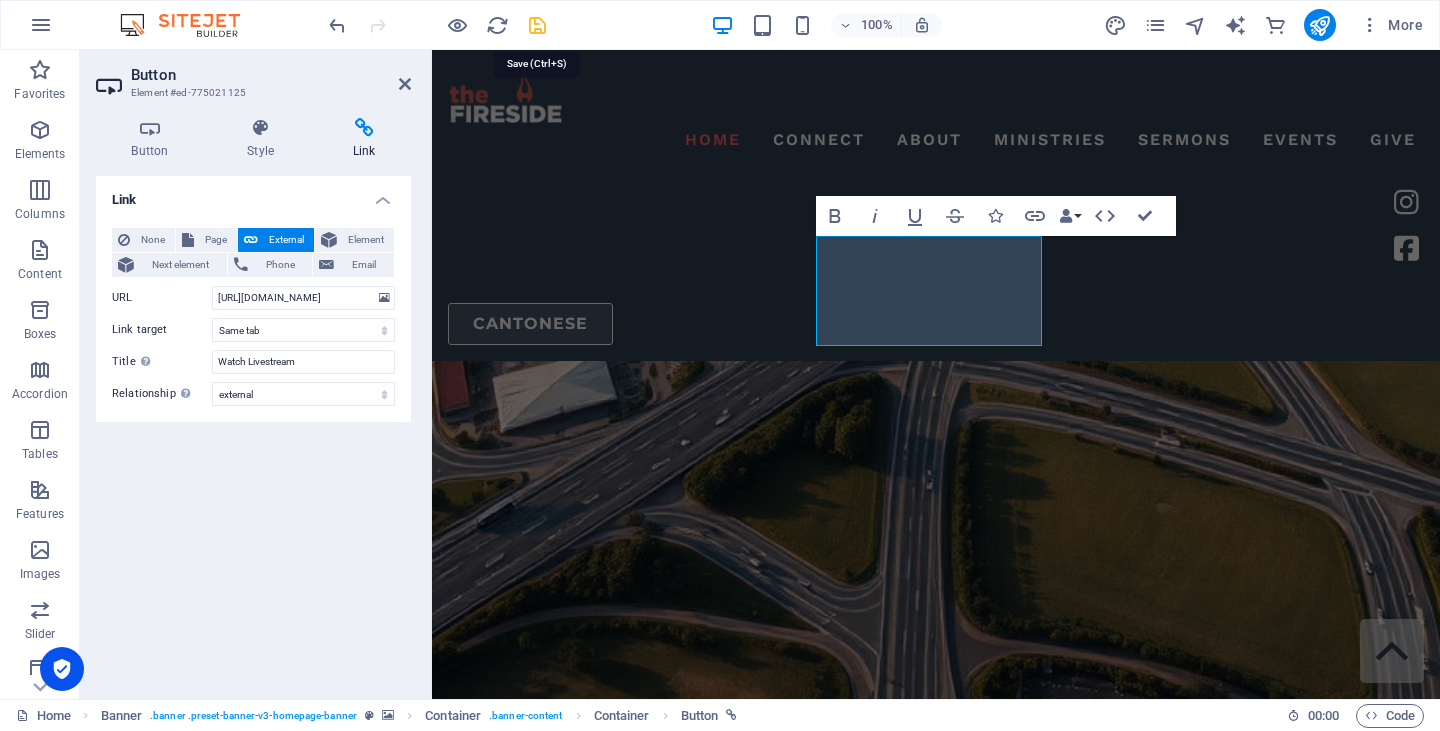 scroll, scrollTop: 0, scrollLeft: 0, axis: both 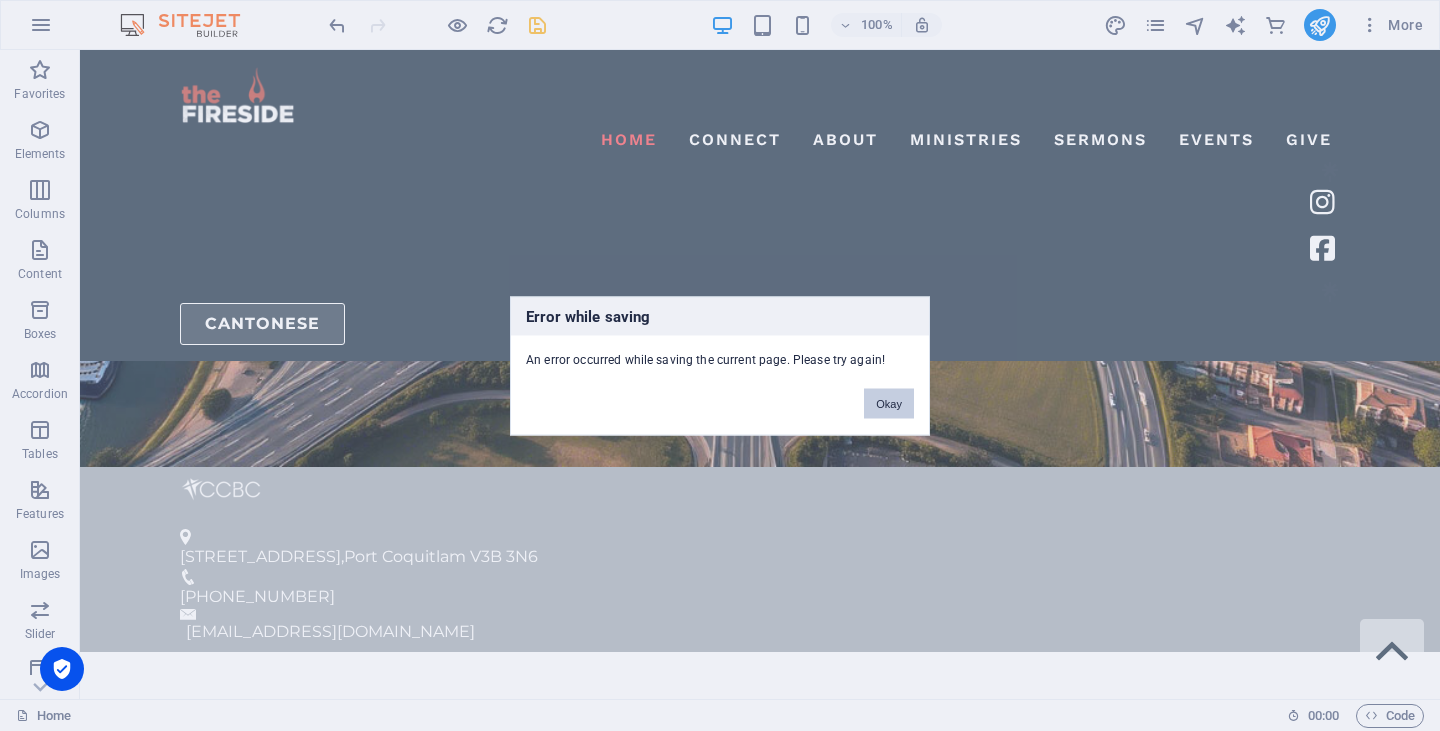 click on "Okay" at bounding box center [889, 403] 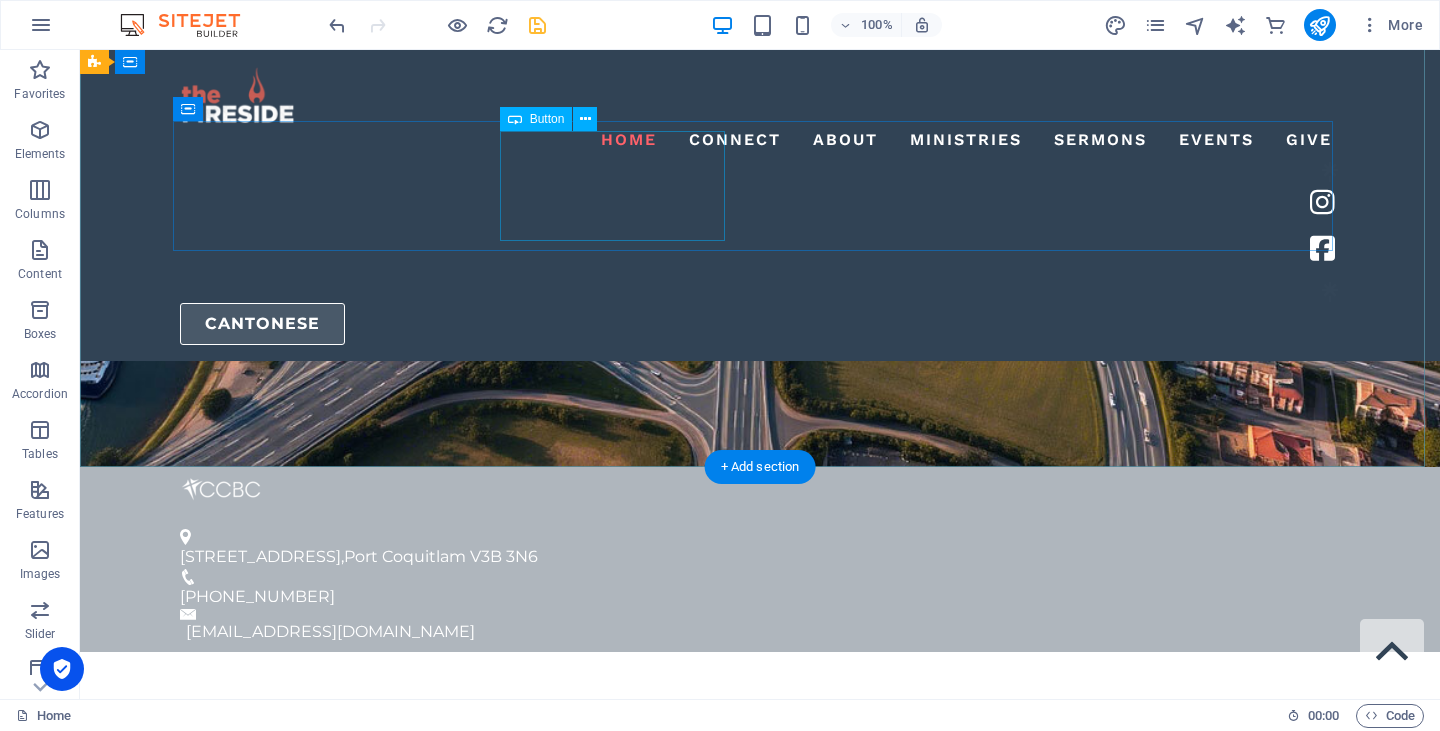 click on "Live Stream" at bounding box center (760, 1340) 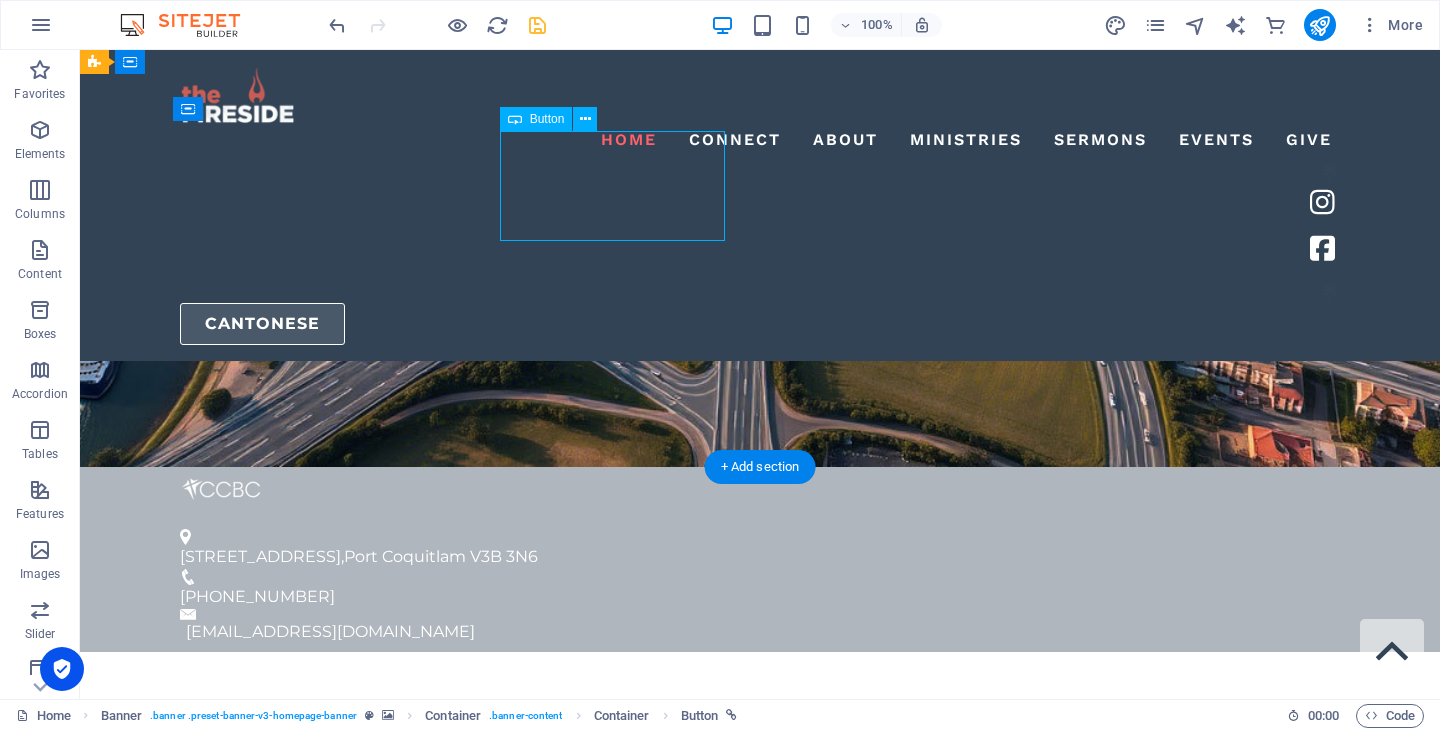 click on "Live Stream" at bounding box center [760, 1340] 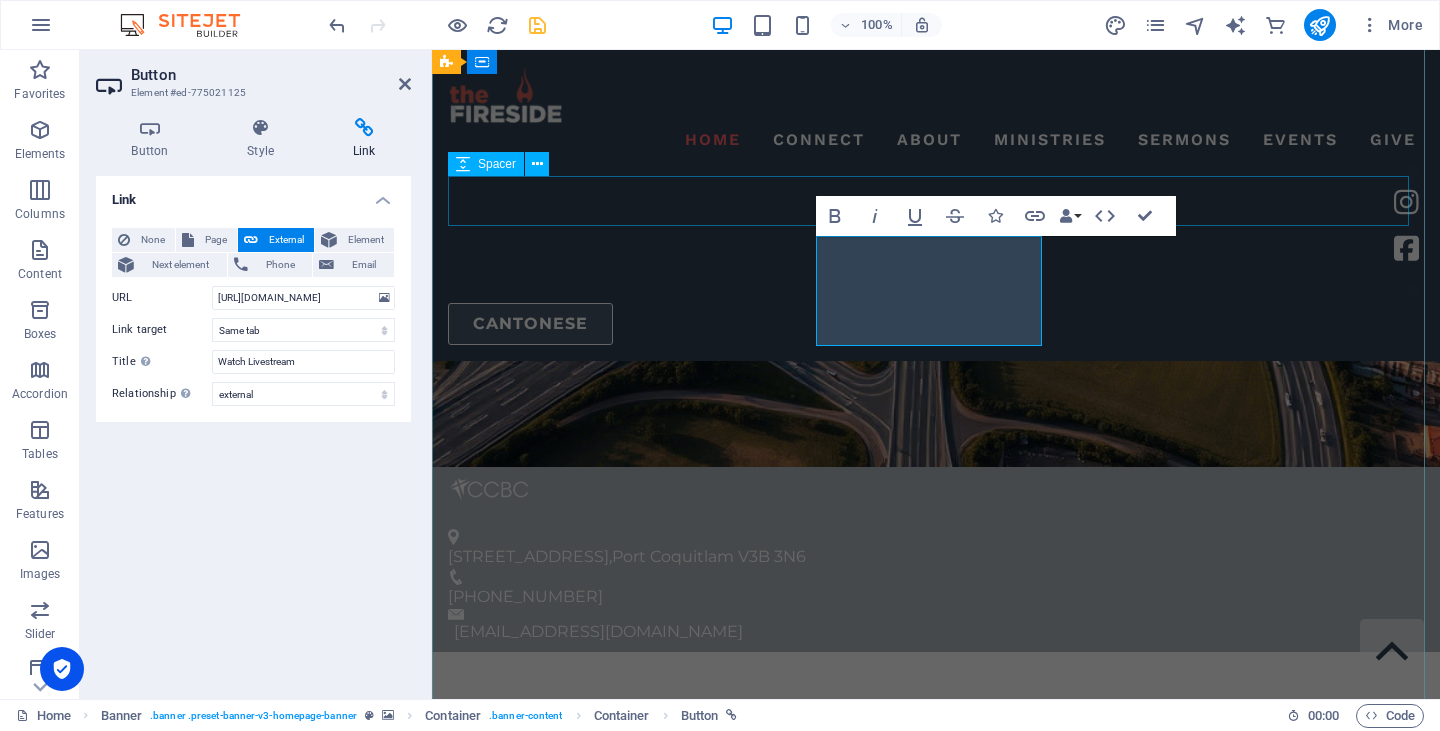 click at bounding box center [936, 1235] 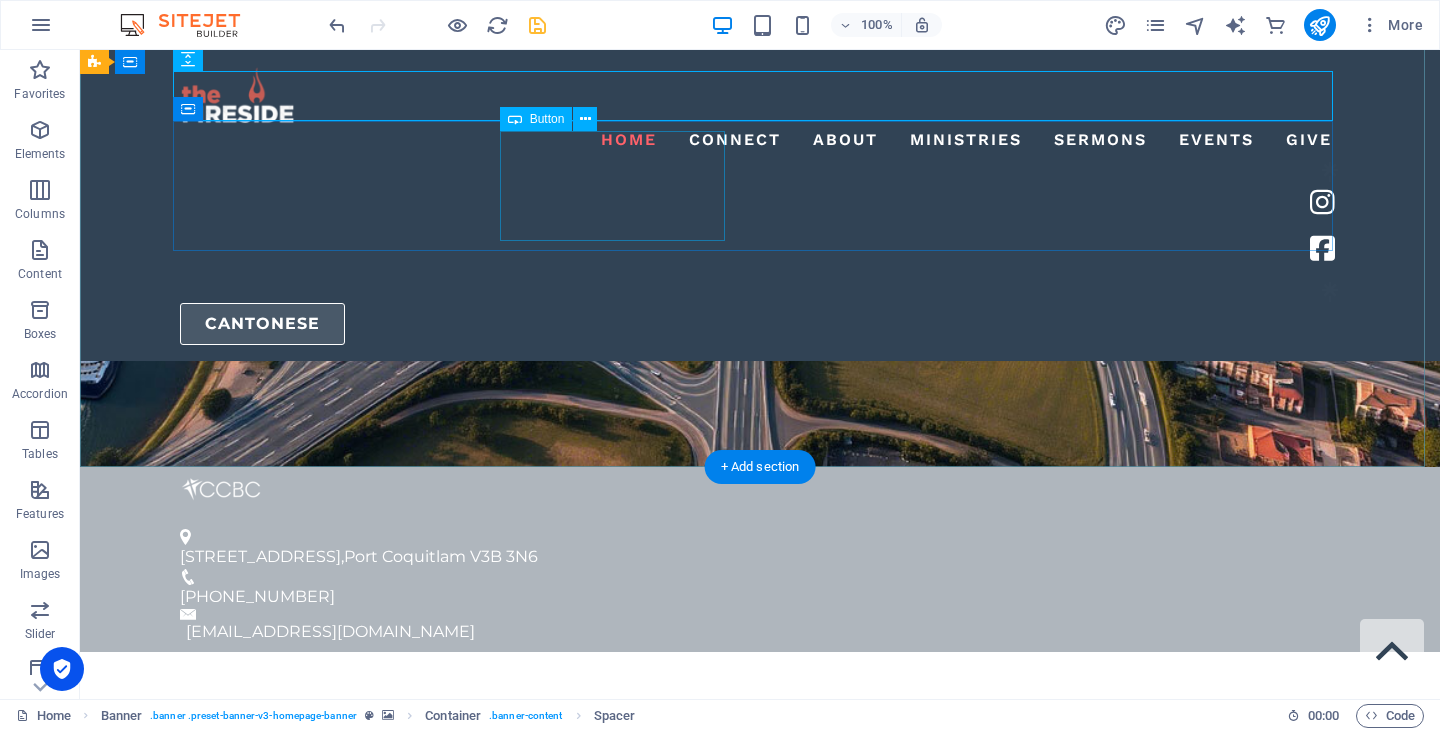 click on "Live Stream" at bounding box center [760, 1340] 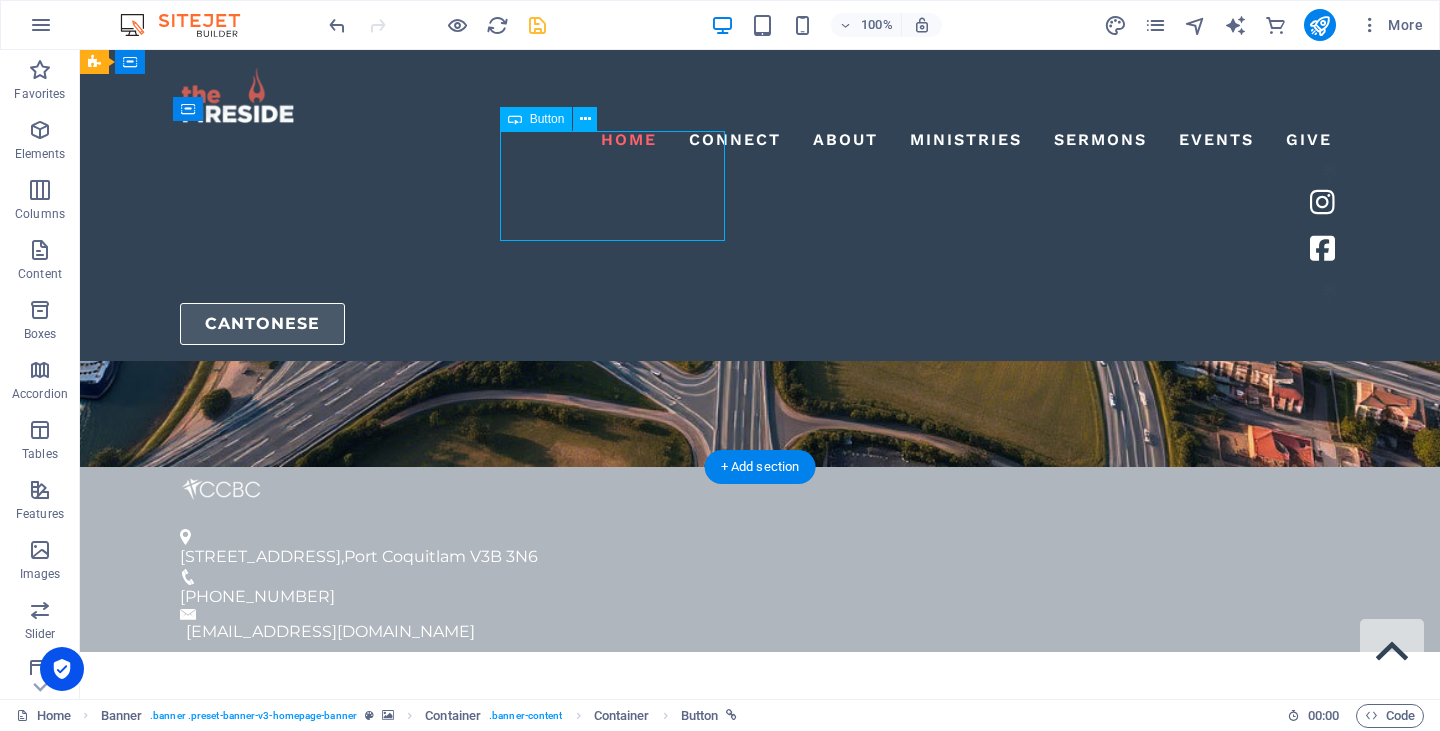 click on "Live Stream" at bounding box center [760, 1340] 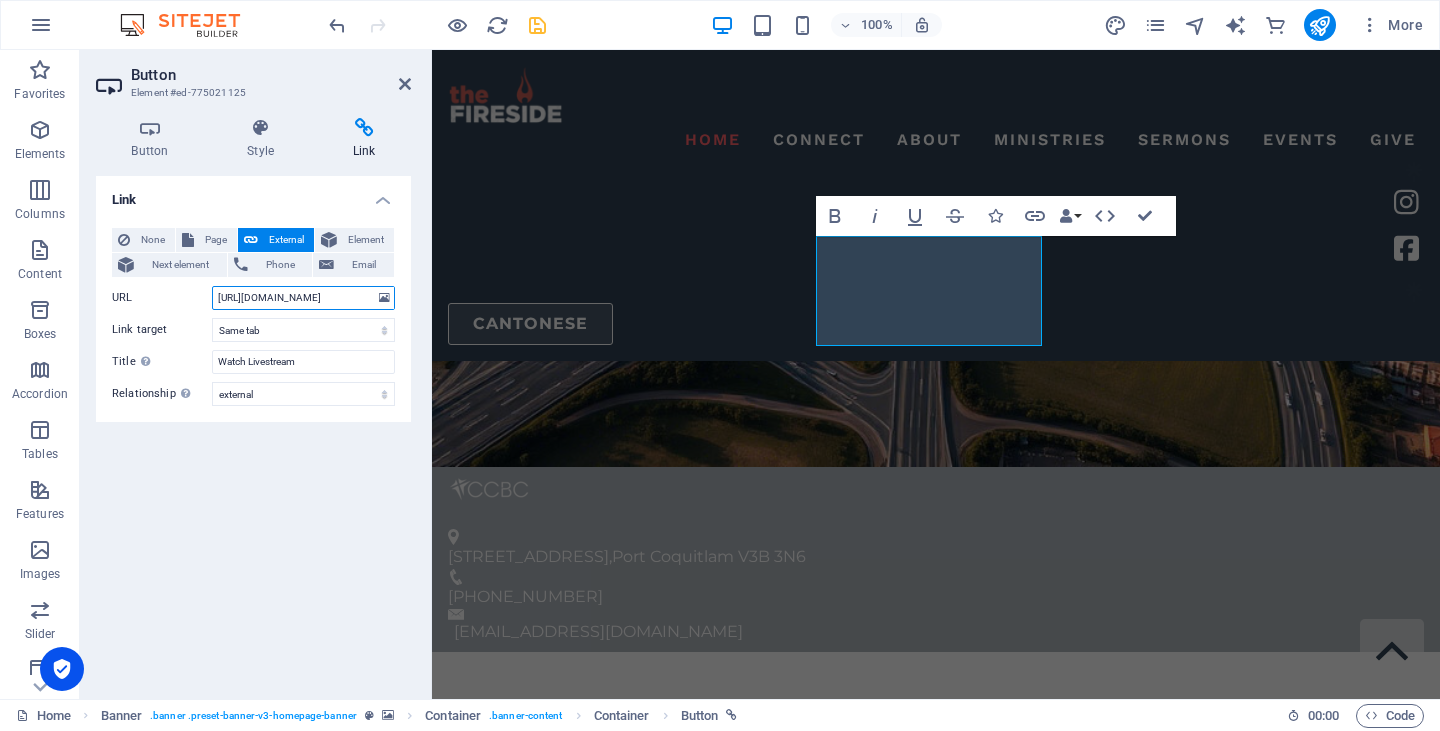 drag, startPoint x: 312, startPoint y: 292, endPoint x: 225, endPoint y: 283, distance: 87.46428 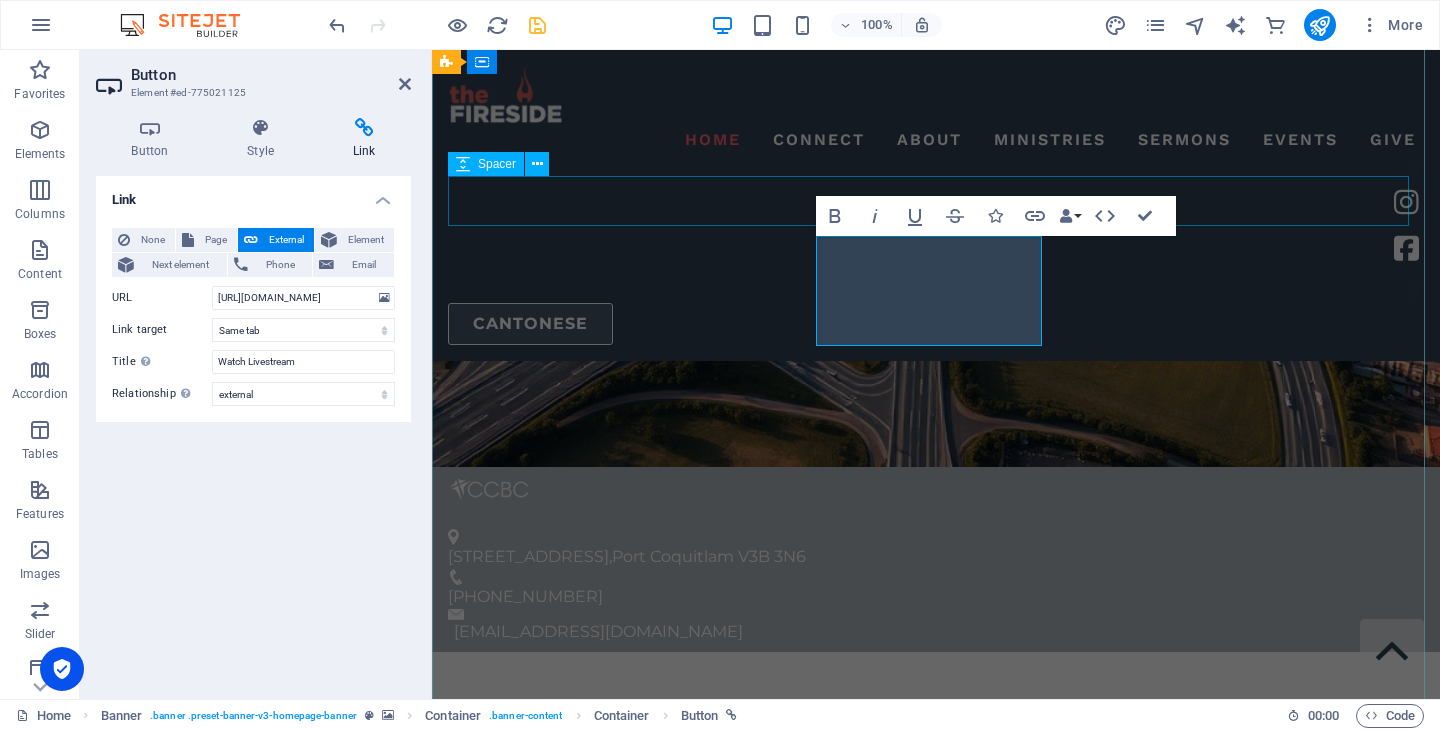 click at bounding box center (936, 1235) 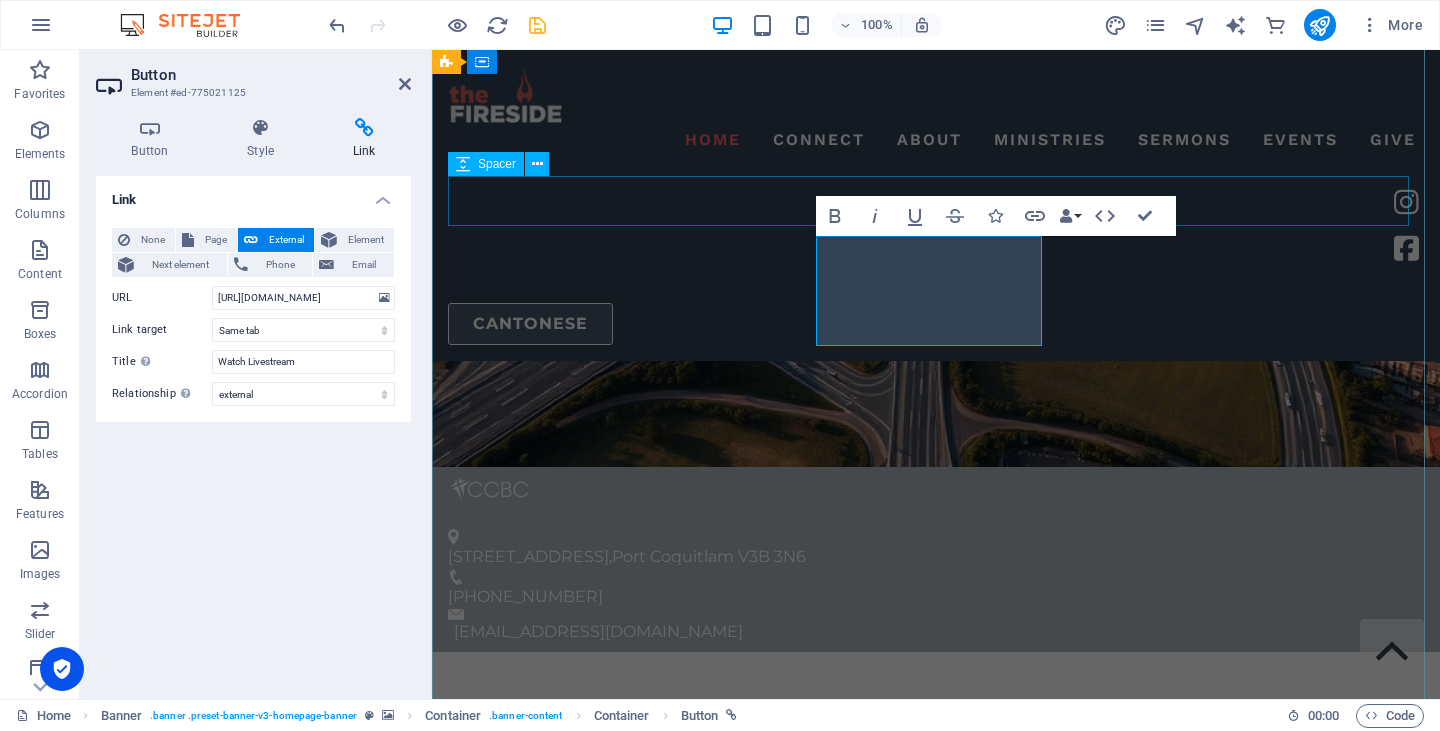 scroll, scrollTop: 0, scrollLeft: 0, axis: both 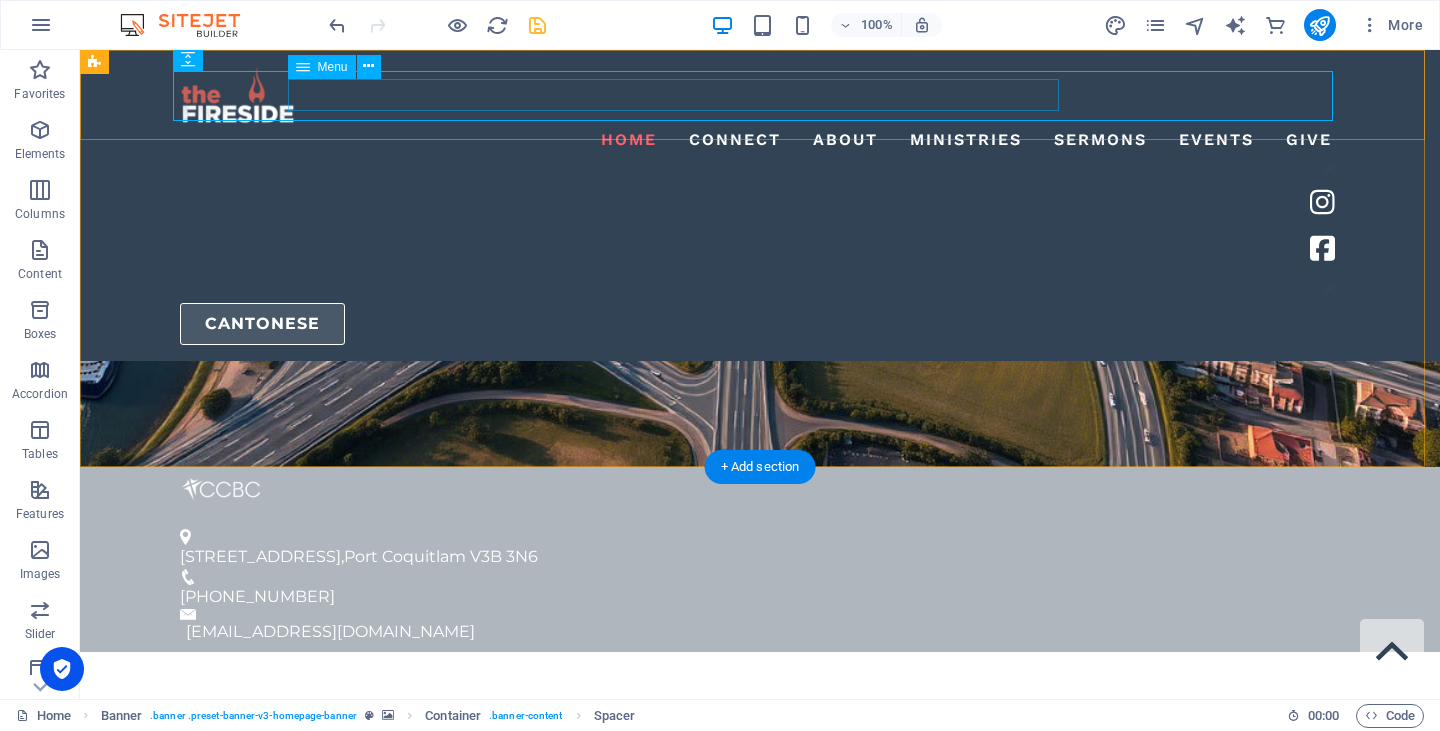 click on "Home Connect About Our Story Our Beliefs Our Team Our History Ministries Sermons Events Give" at bounding box center [760, 140] 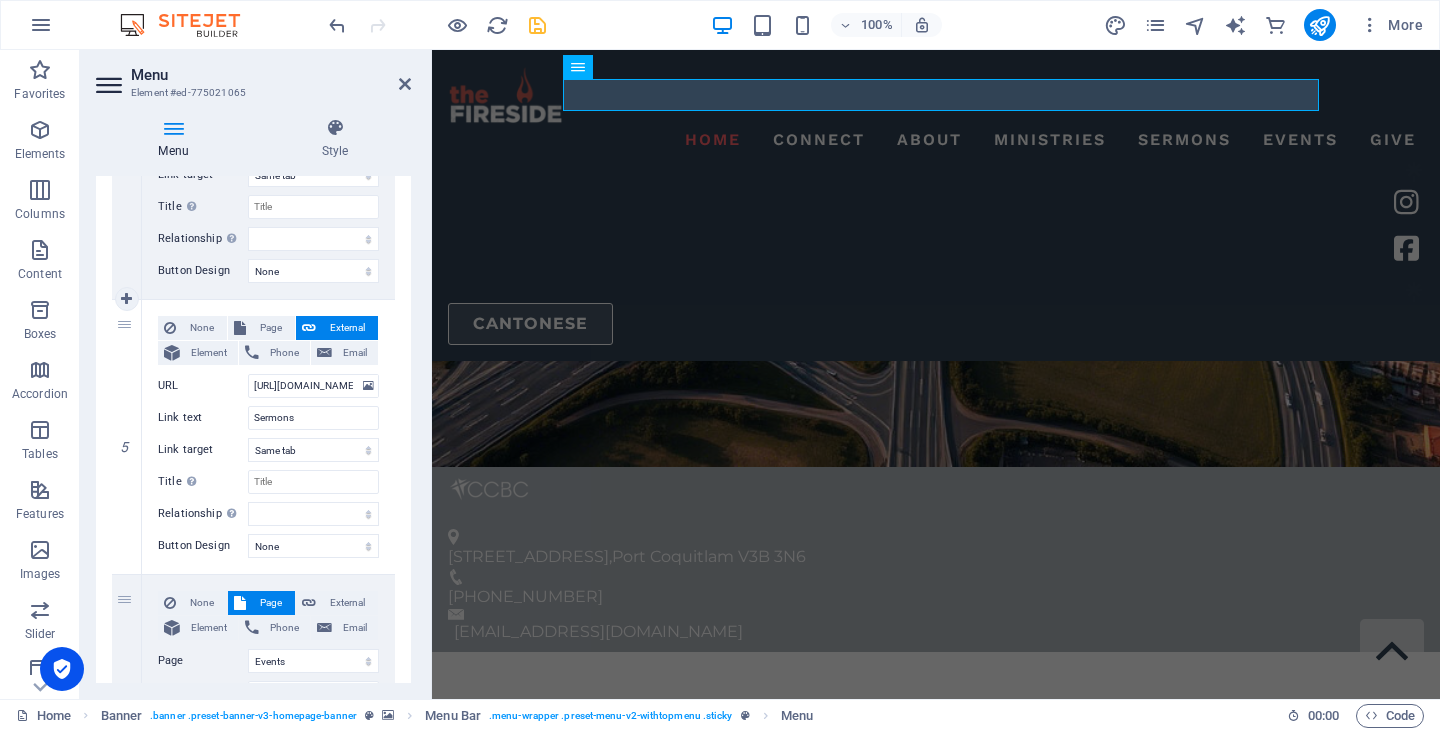 scroll, scrollTop: 2400, scrollLeft: 0, axis: vertical 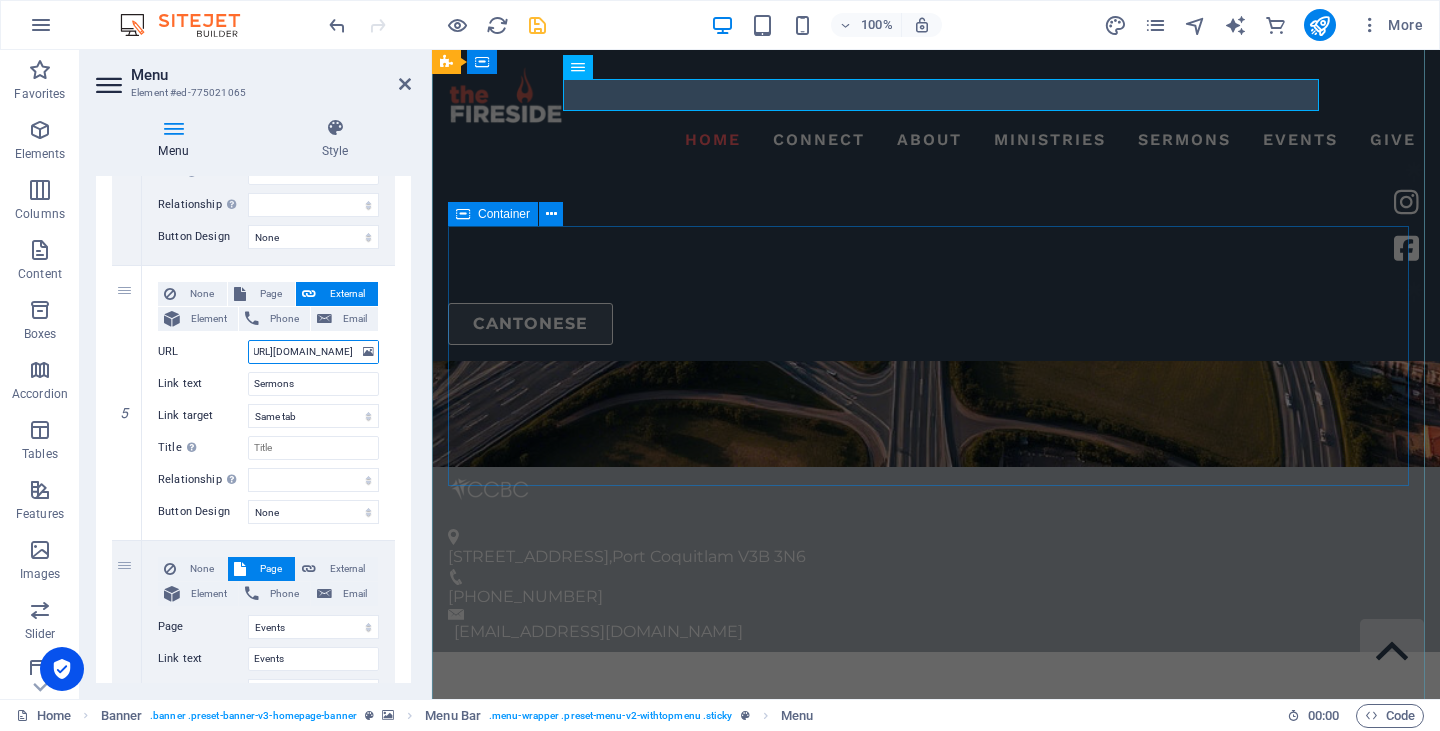 drag, startPoint x: 740, startPoint y: 405, endPoint x: 515, endPoint y: 373, distance: 227.26416 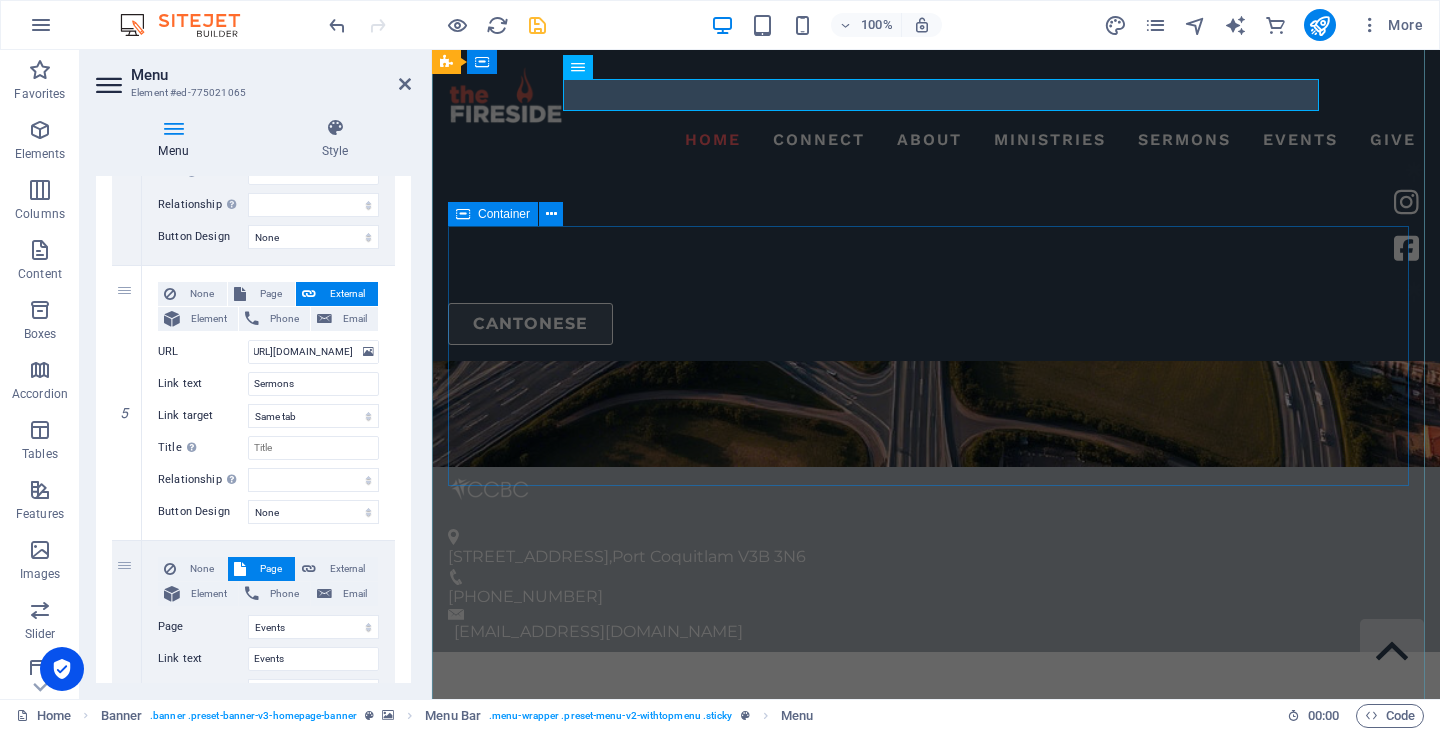 scroll, scrollTop: 0, scrollLeft: 0, axis: both 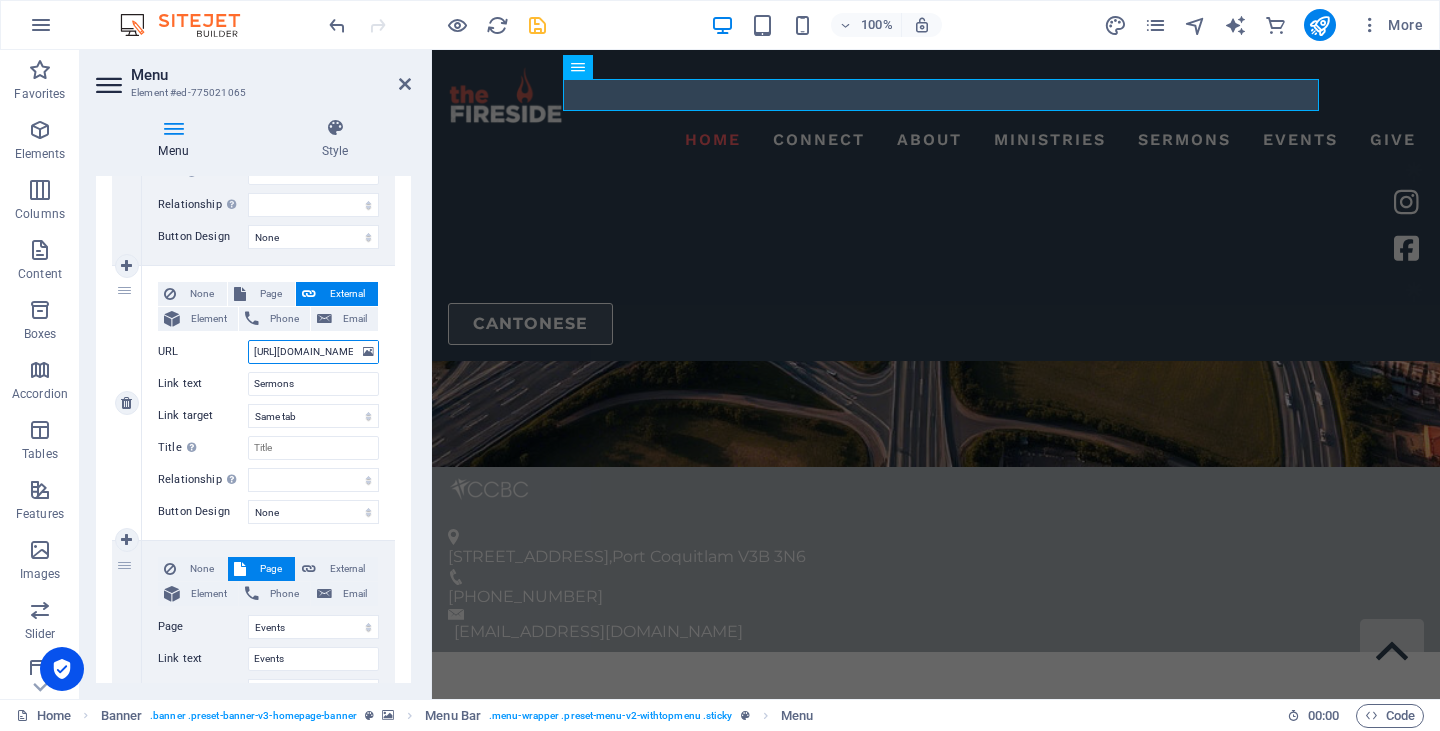 click on "[URL][DOMAIN_NAME]" at bounding box center (313, 352) 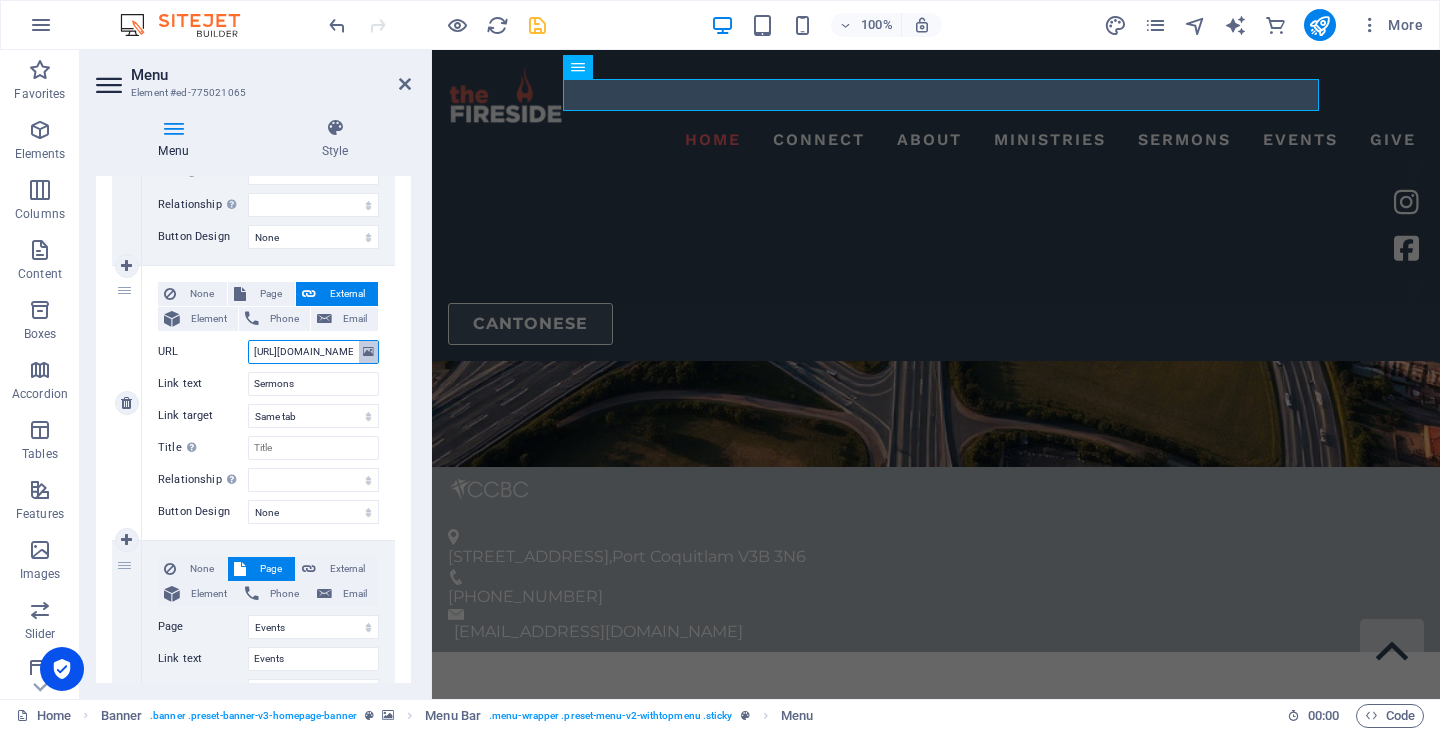 paste on "s://[DOMAIN_NAME][URL]" 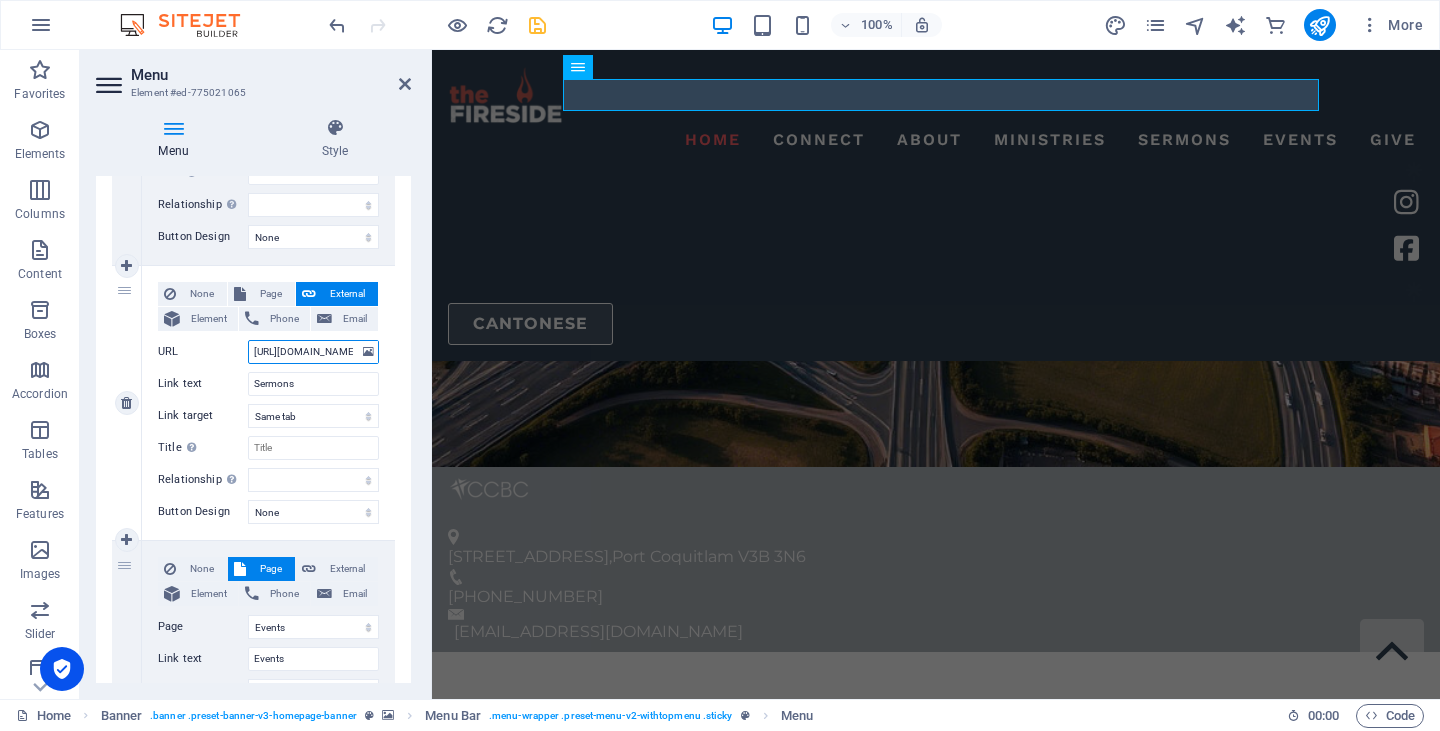 scroll, scrollTop: 0, scrollLeft: 125, axis: horizontal 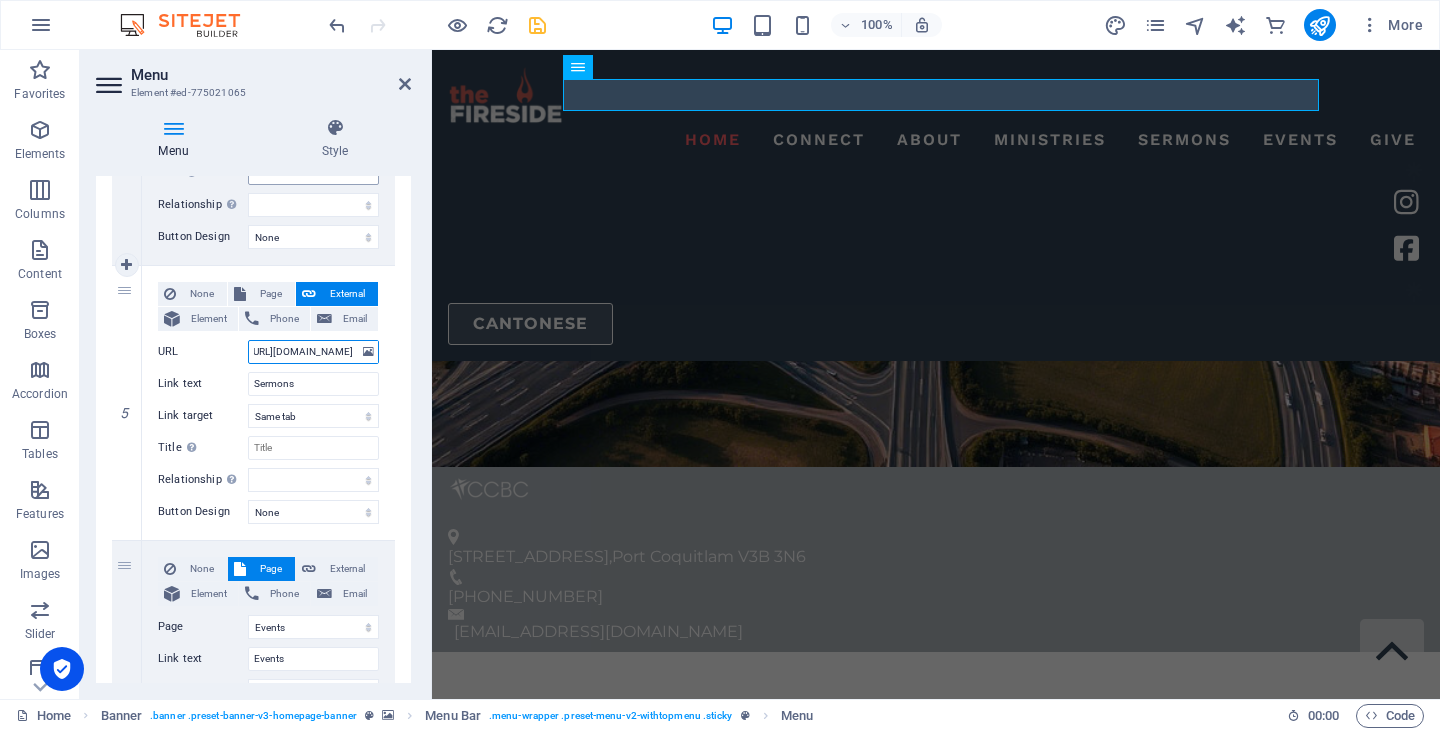 select 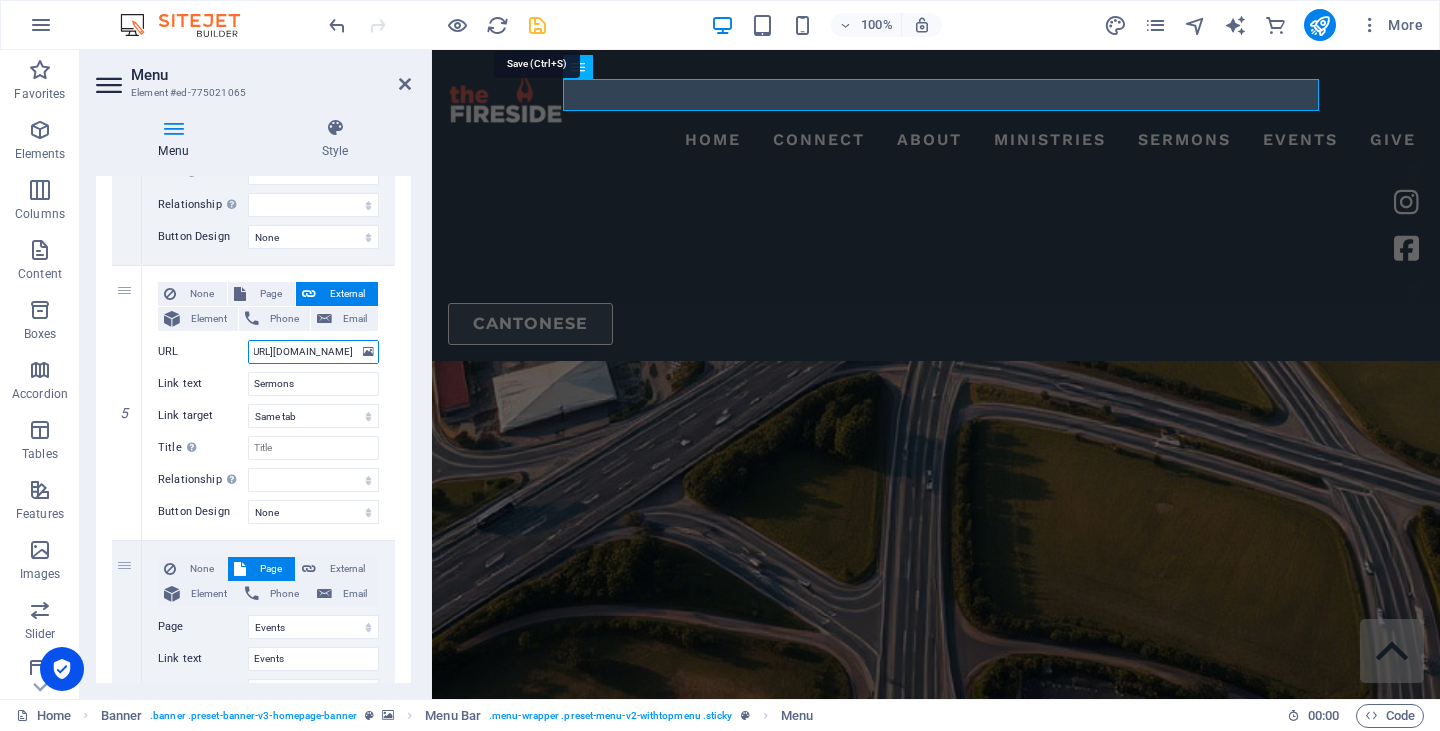 type on "[URL][DOMAIN_NAME]" 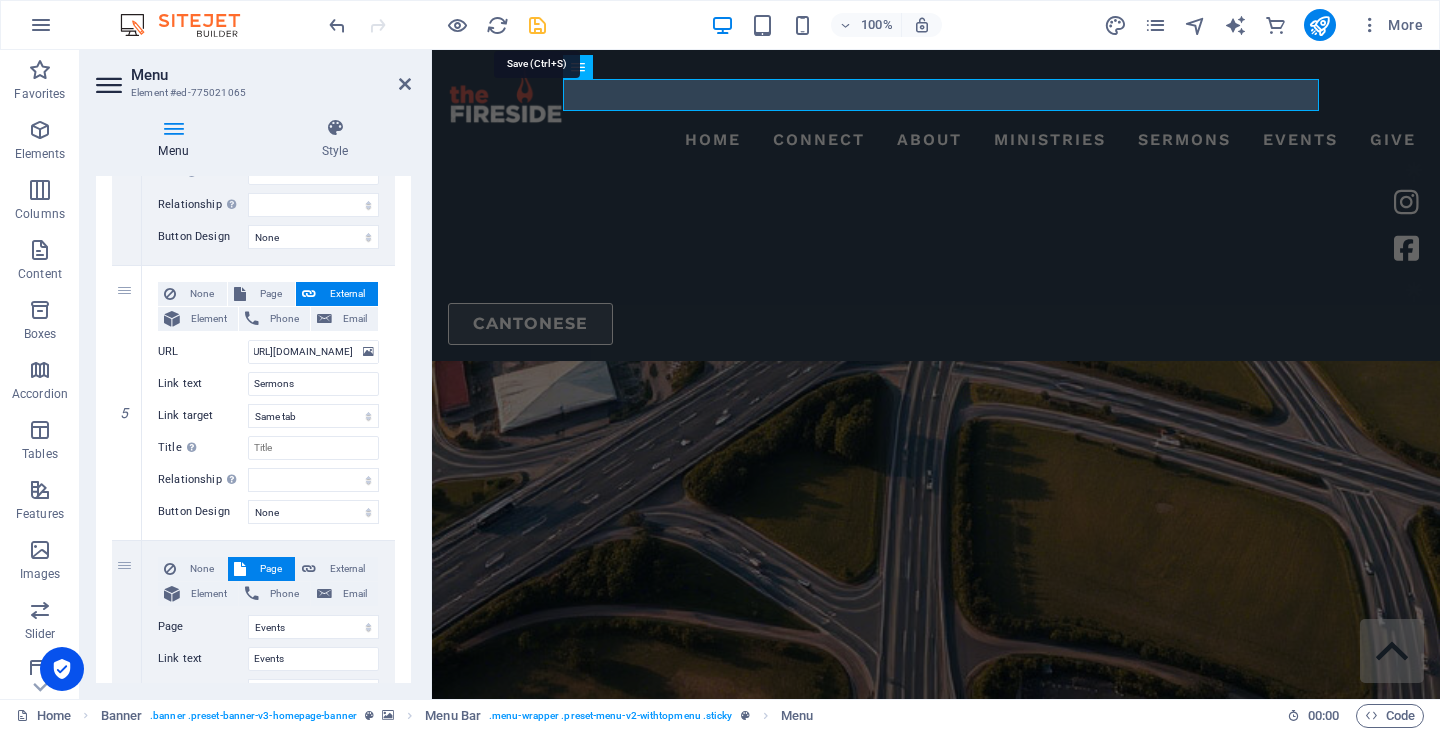 click at bounding box center [537, 25] 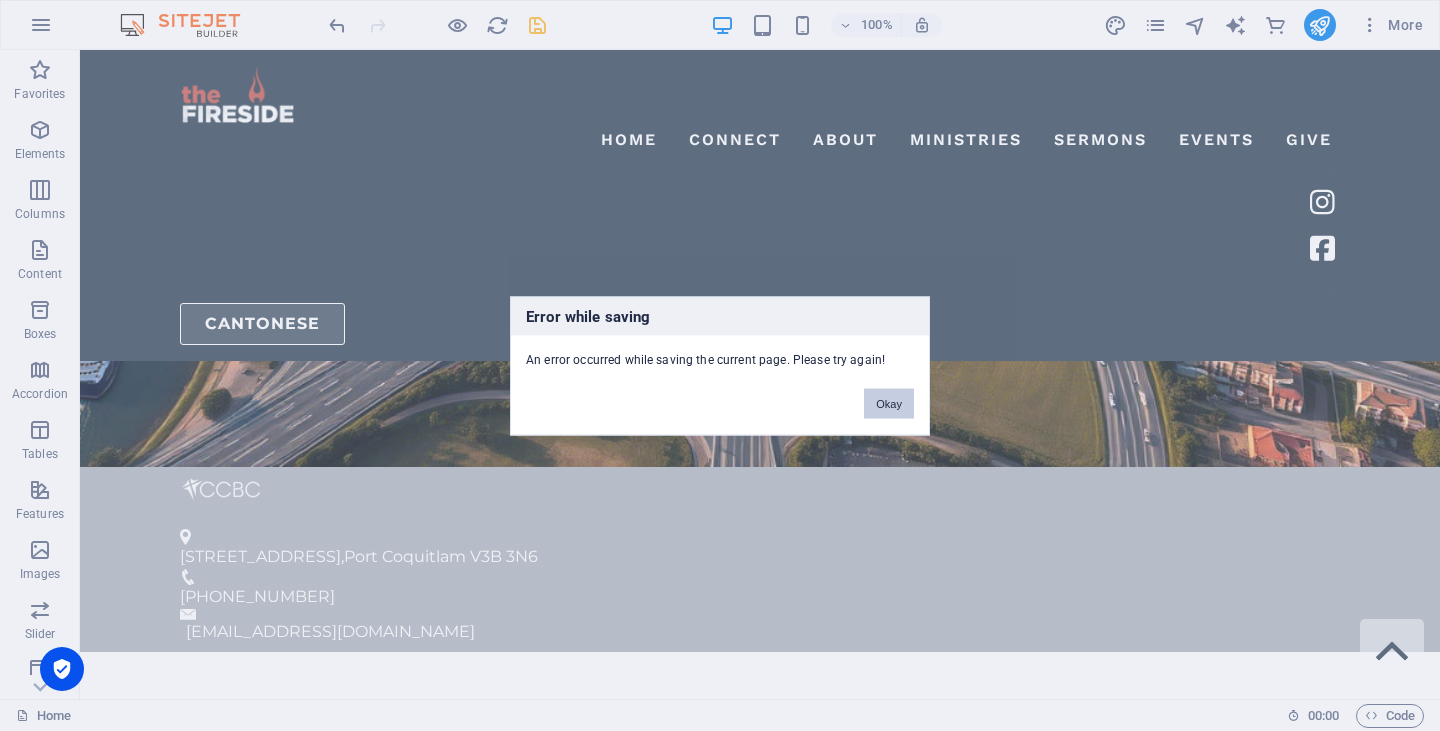 click on "Okay" at bounding box center (889, 403) 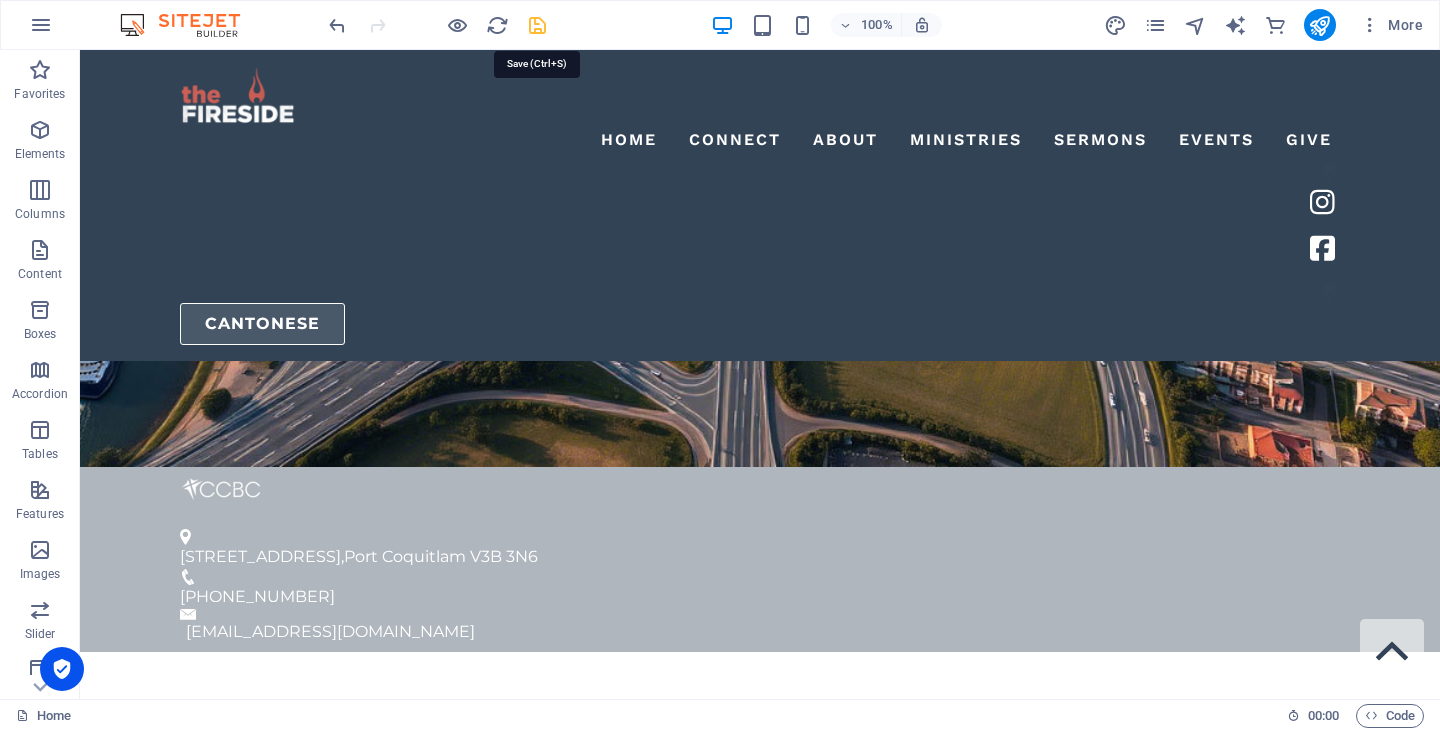click at bounding box center [537, 25] 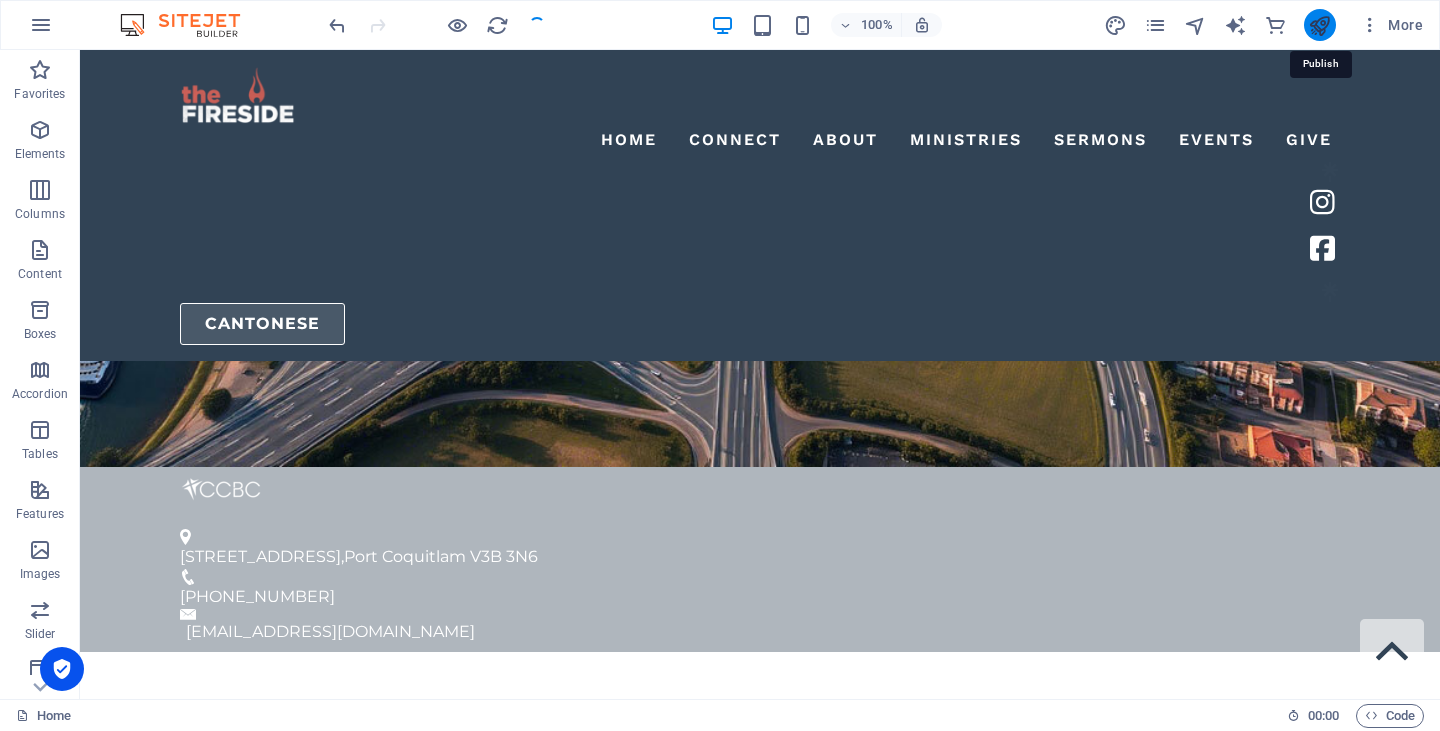 click at bounding box center (1319, 25) 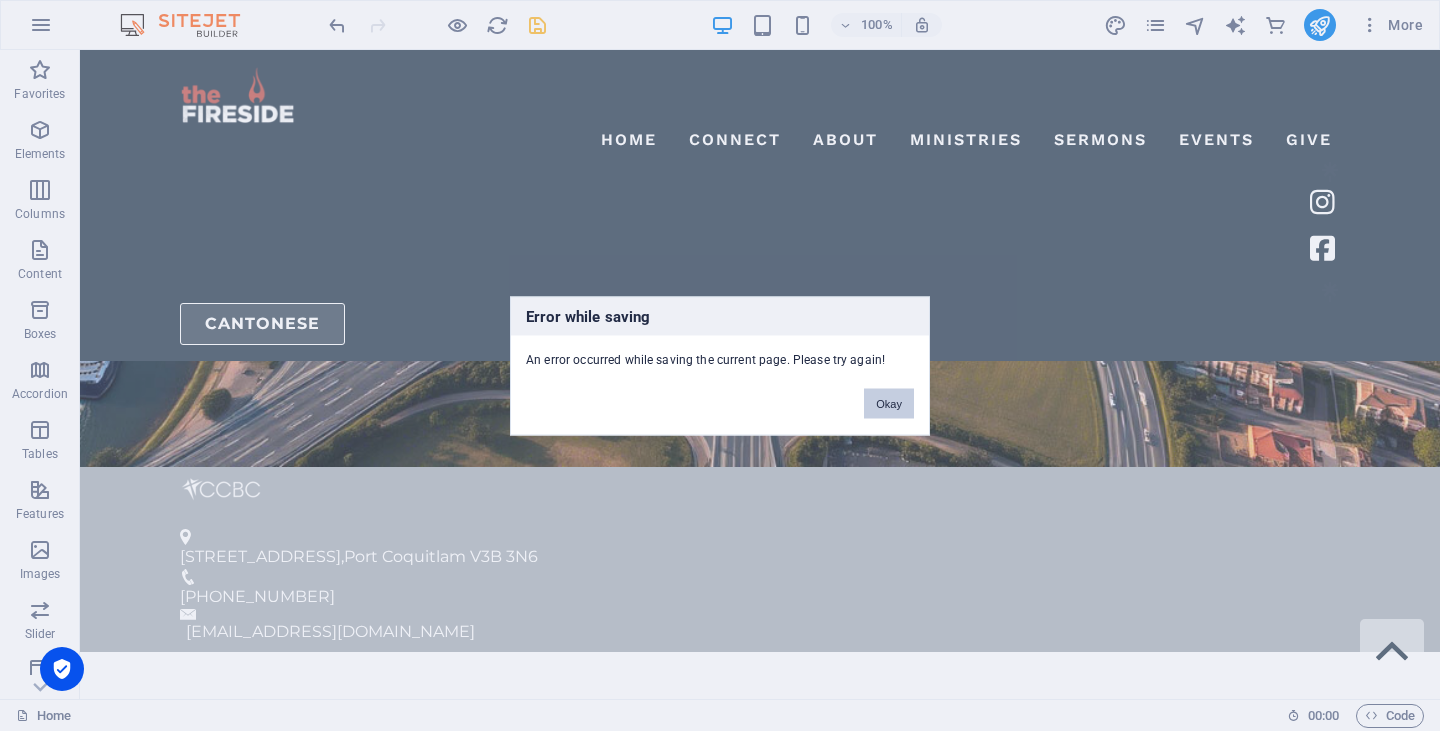 click on "Okay" at bounding box center [889, 403] 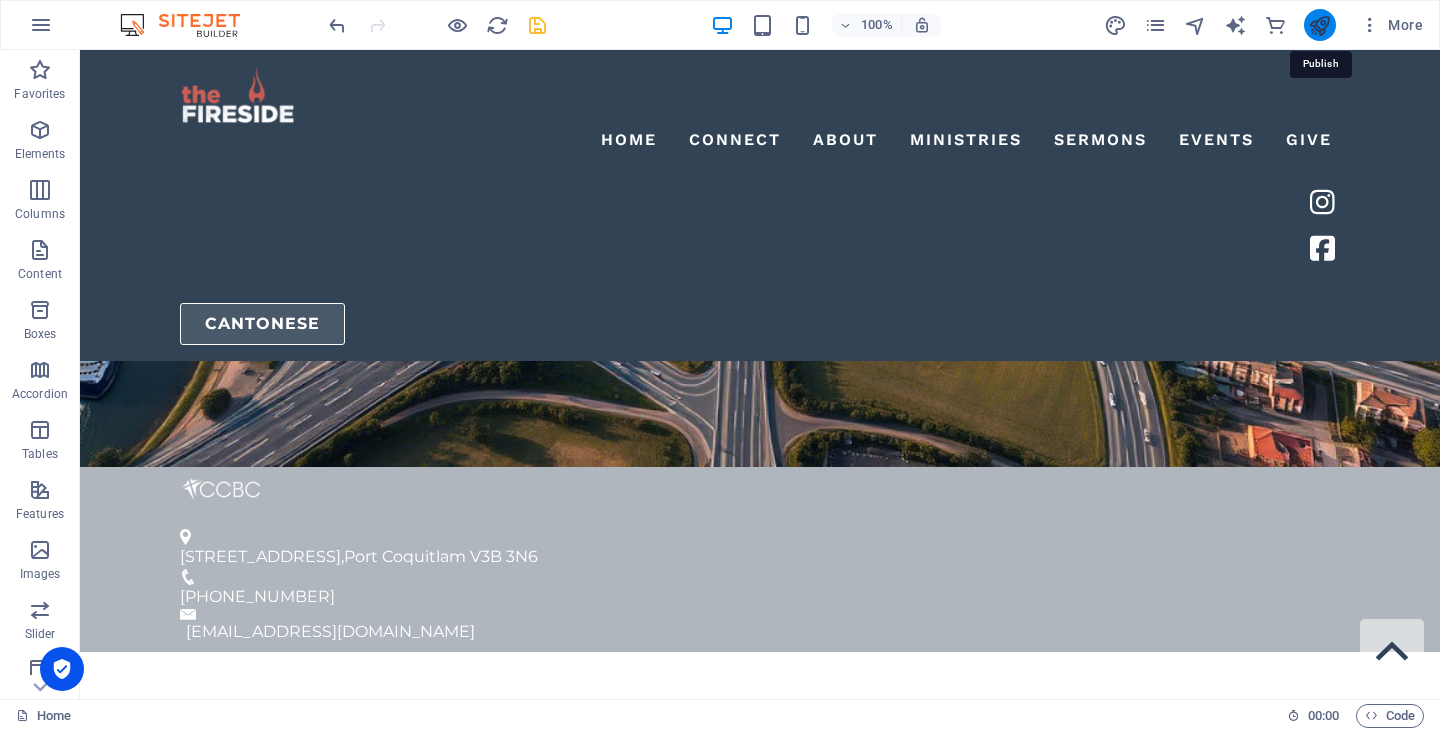 click at bounding box center (1319, 25) 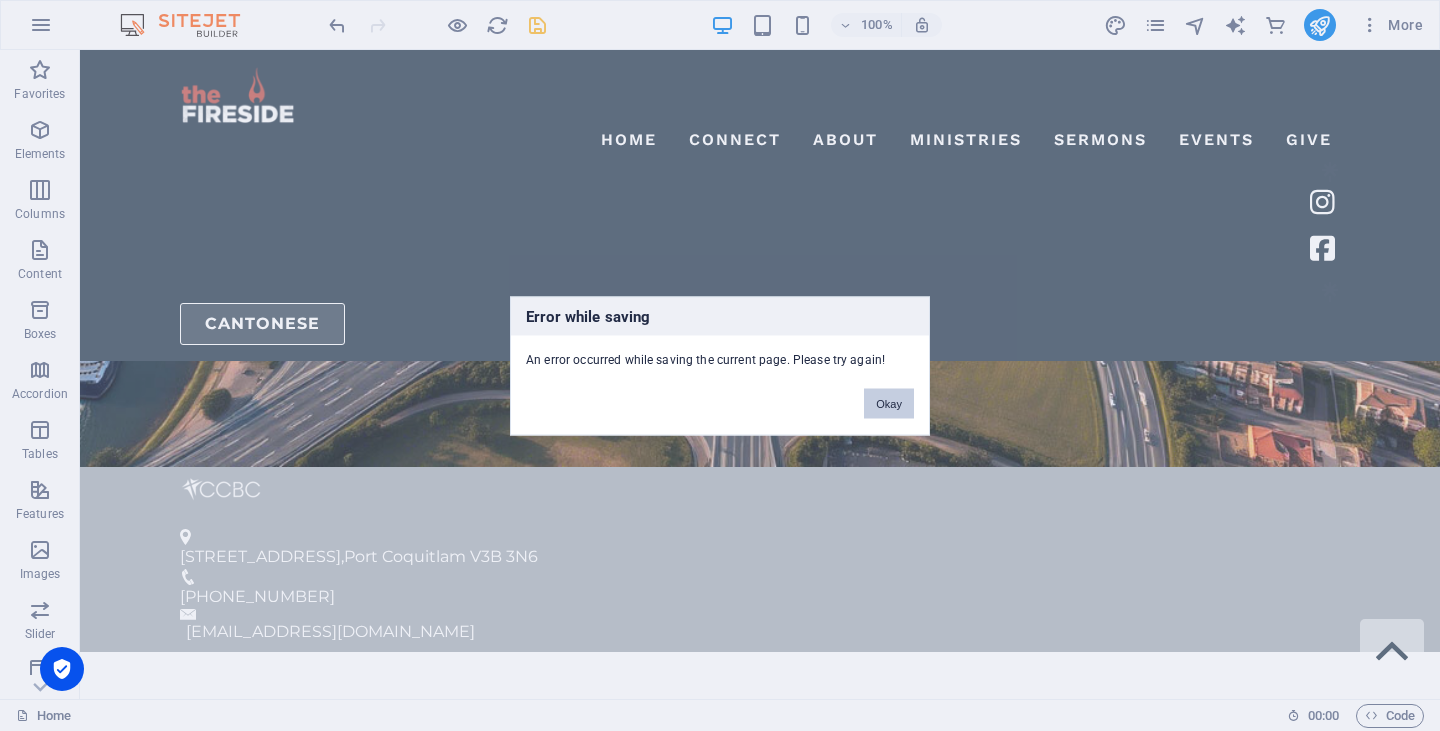 click on "Okay" at bounding box center [889, 403] 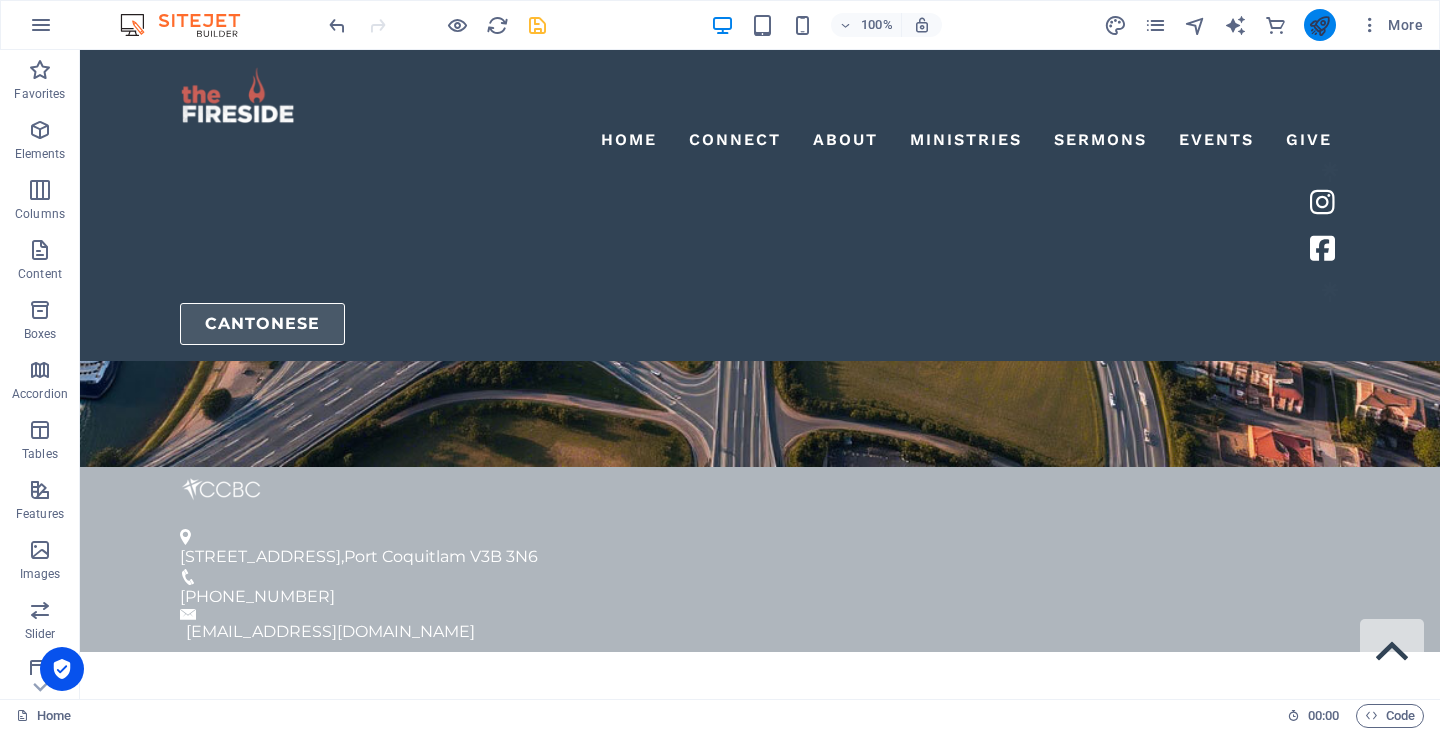 click at bounding box center [1319, 25] 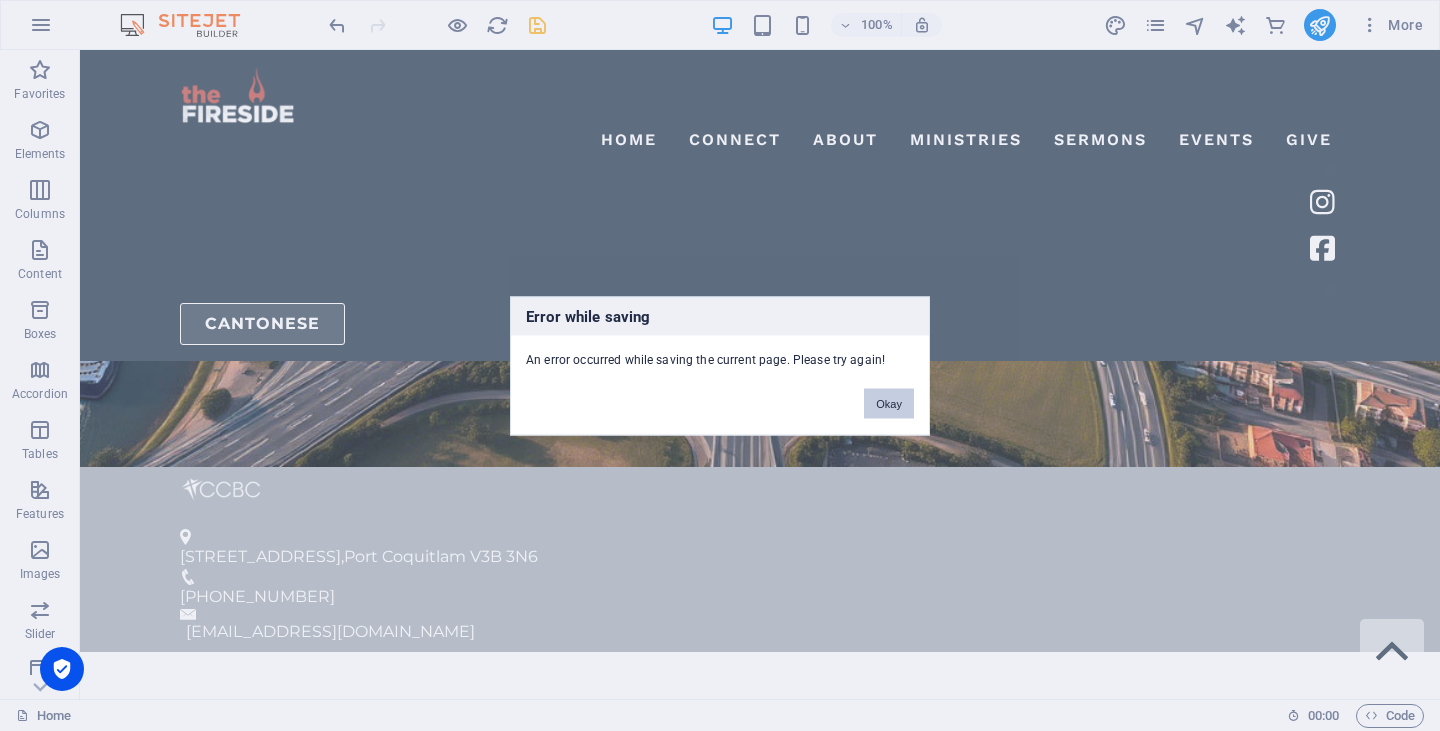 click on "Okay" at bounding box center [889, 403] 